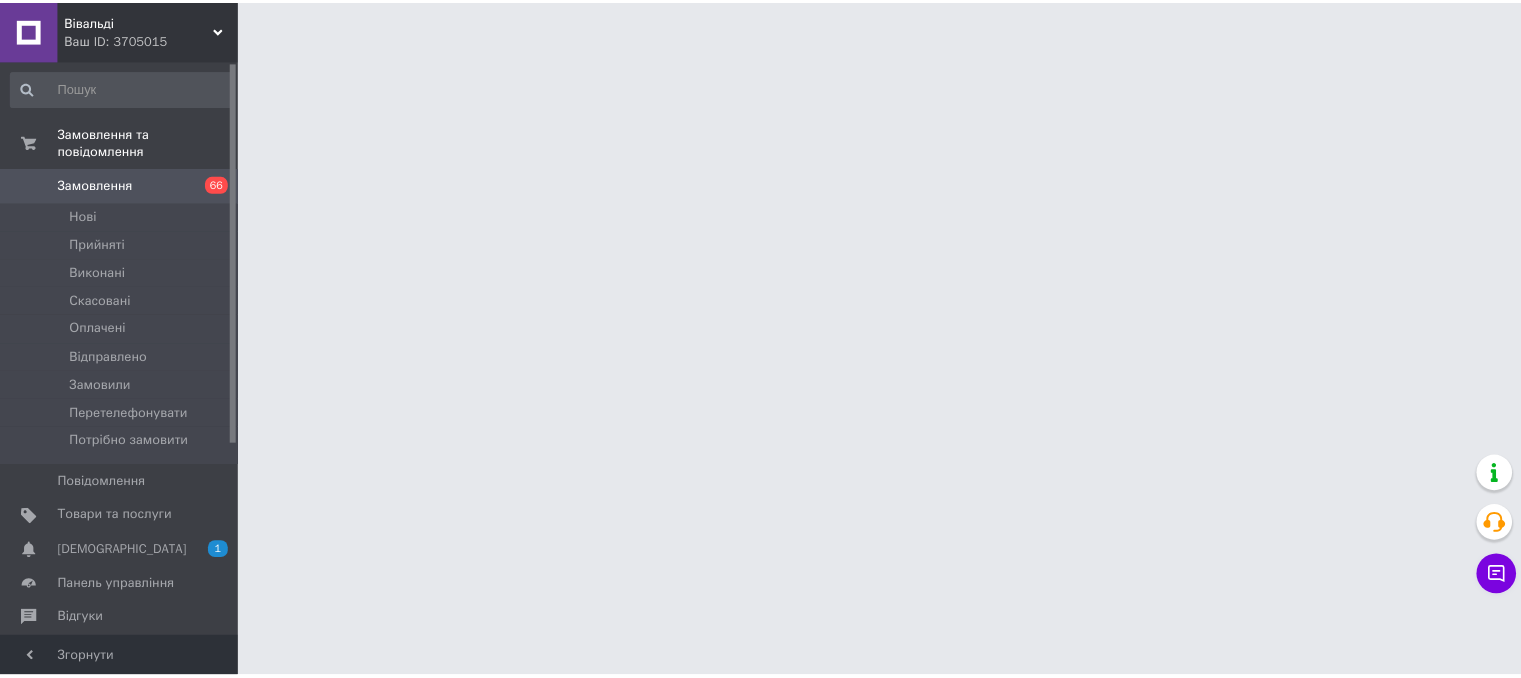 scroll, scrollTop: 0, scrollLeft: 0, axis: both 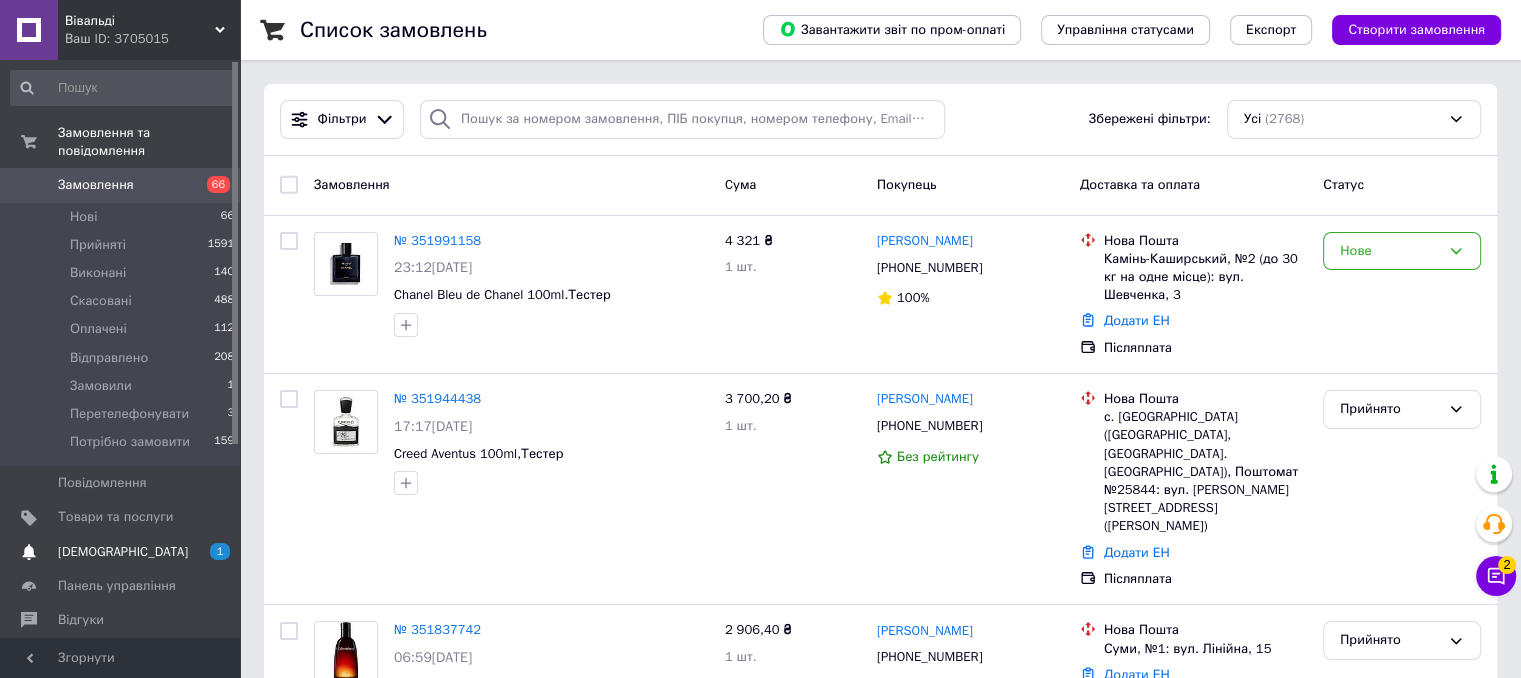click on "[DEMOGRAPHIC_DATA]" at bounding box center (123, 552) 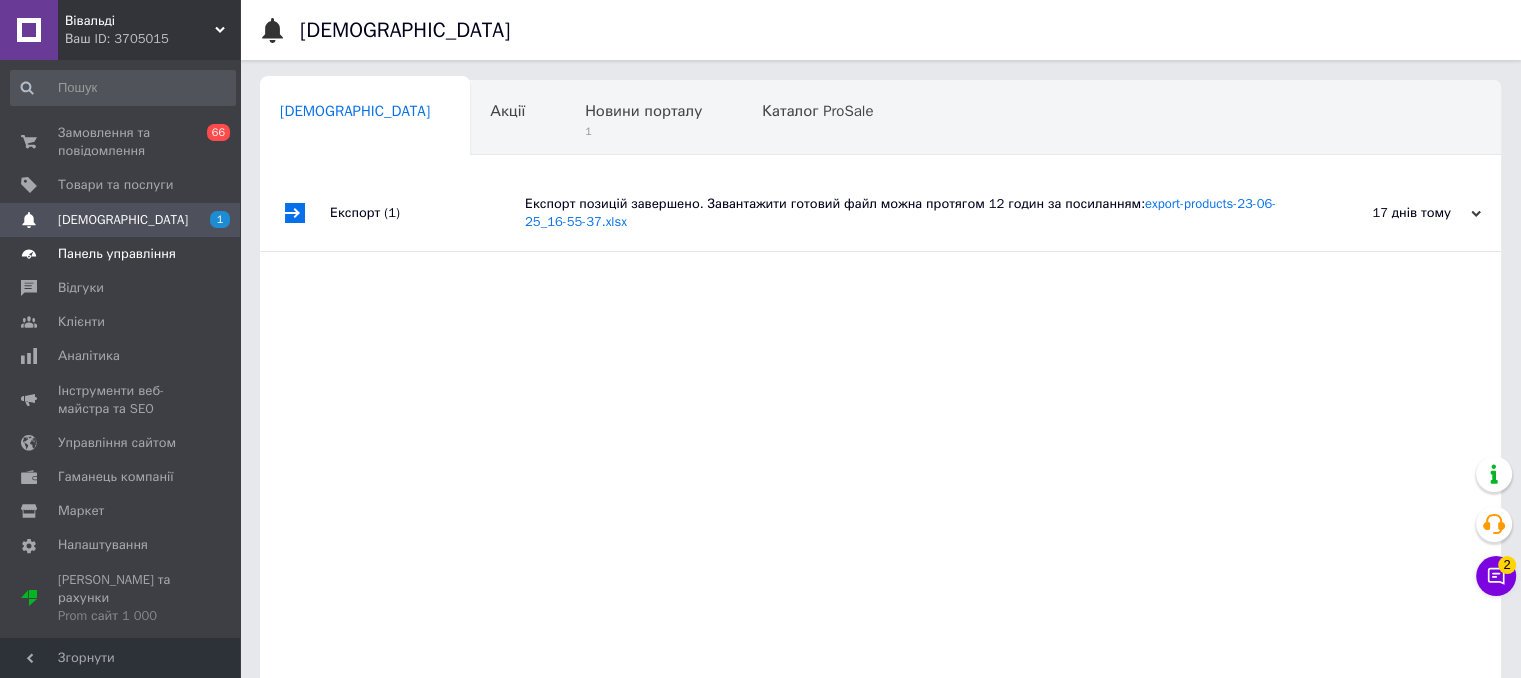 click on "Панель управління" at bounding box center [123, 254] 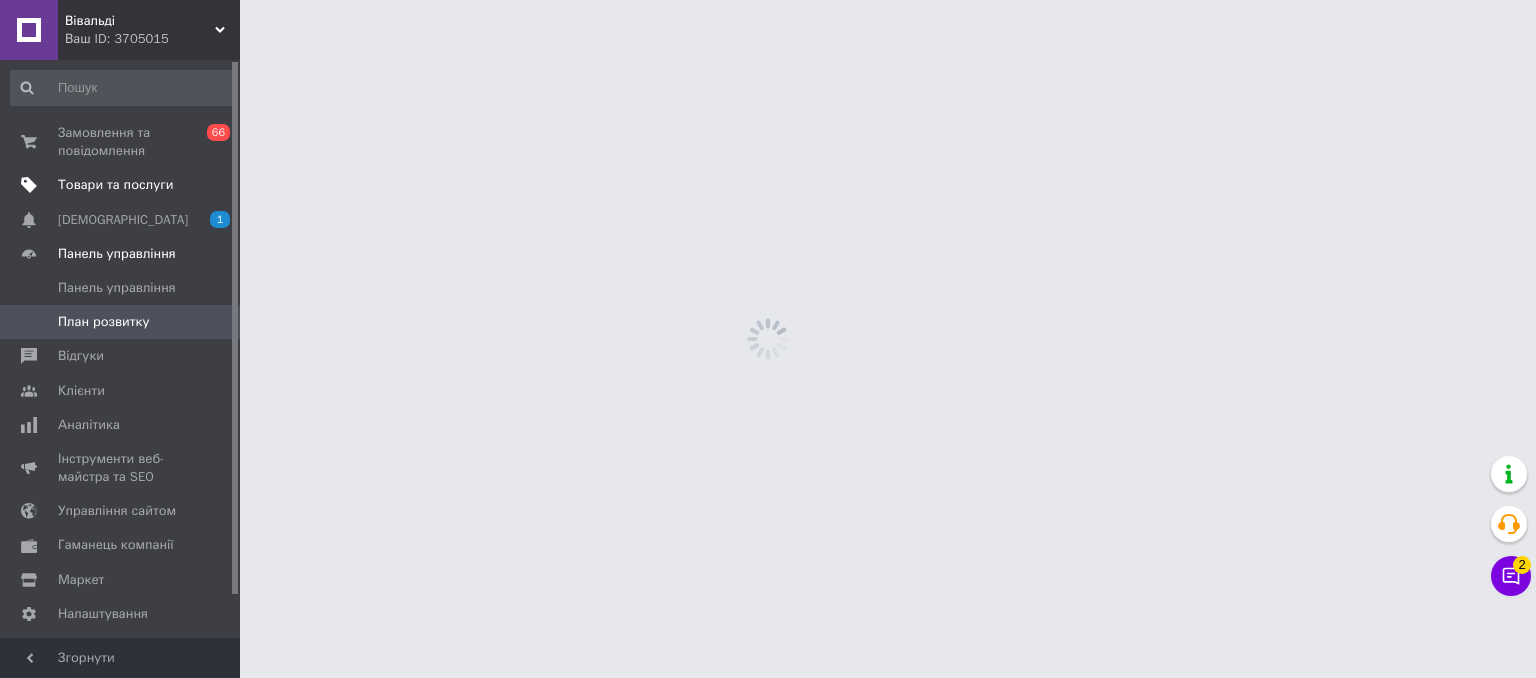 click on "Товари та послуги" at bounding box center (115, 185) 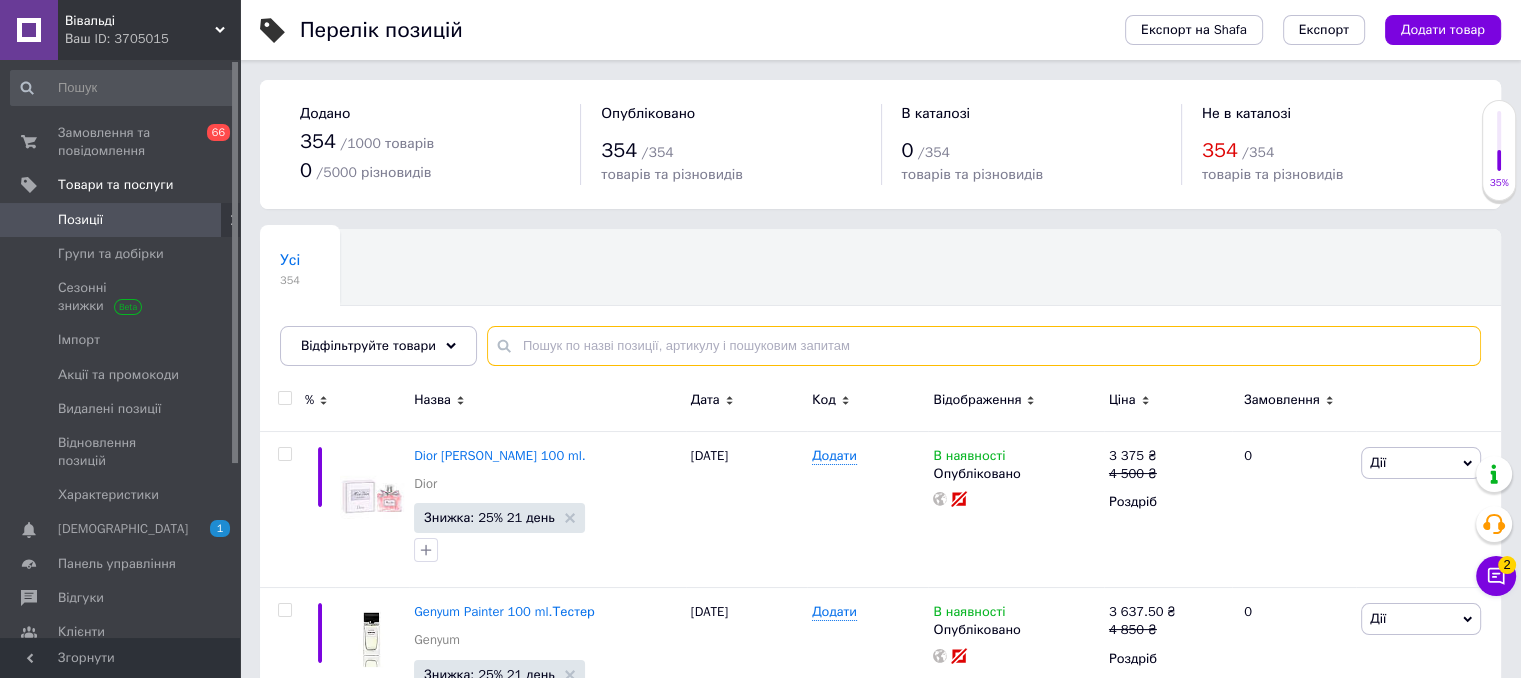 click at bounding box center [984, 346] 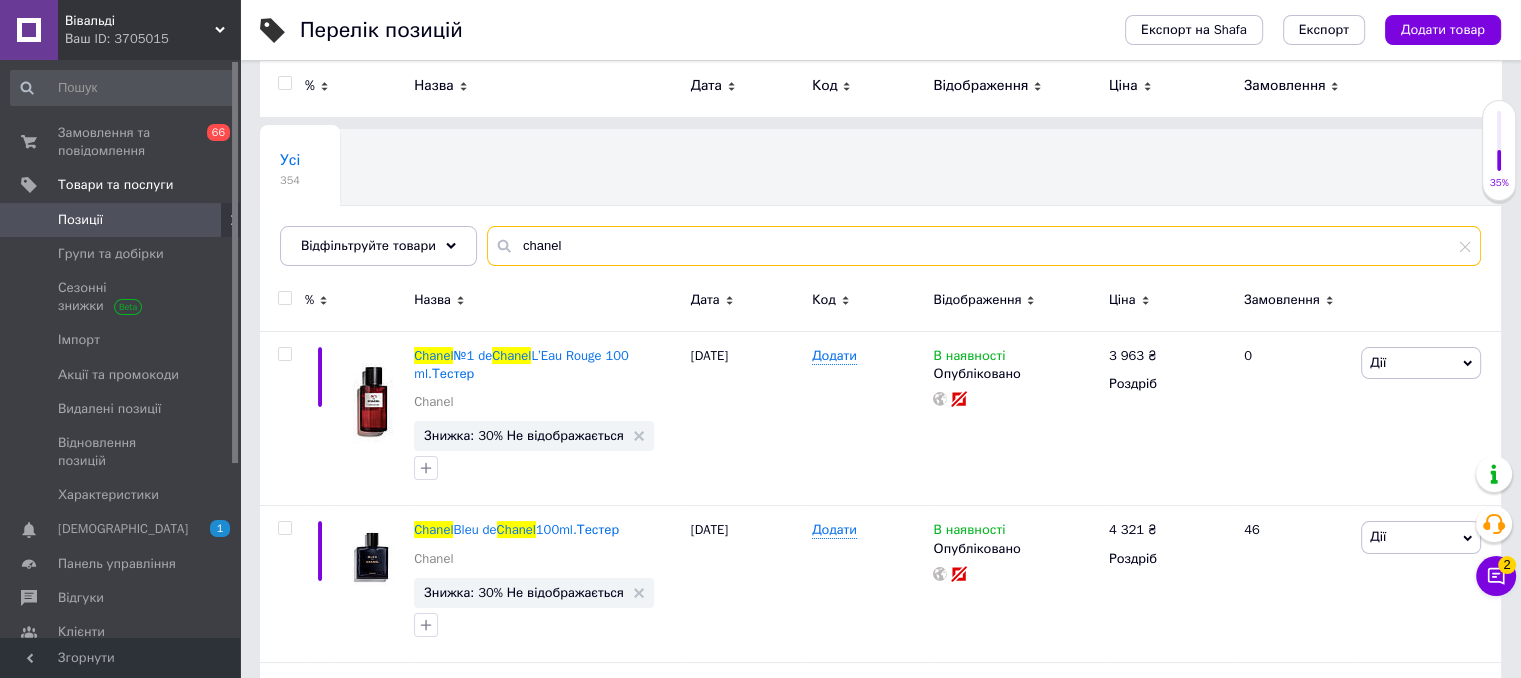 scroll, scrollTop: 0, scrollLeft: 0, axis: both 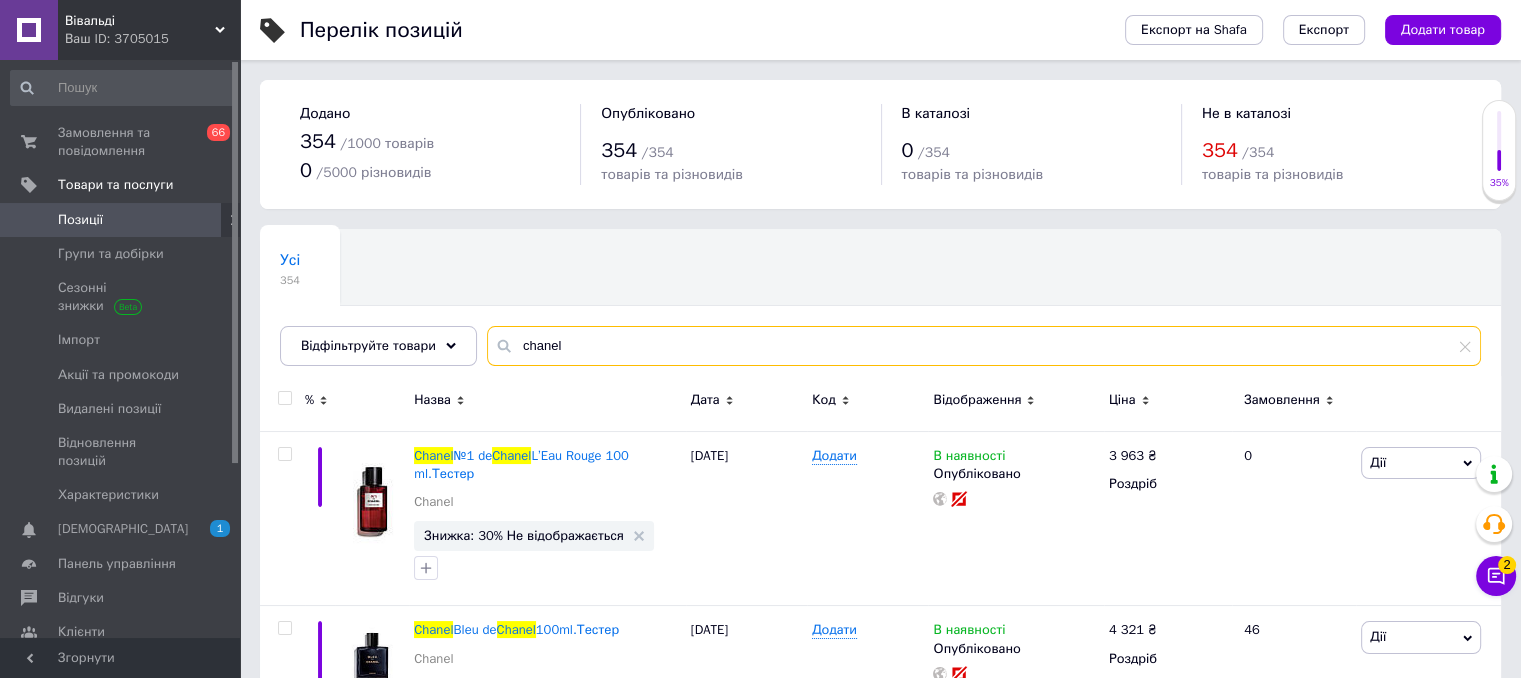 type on "chanel" 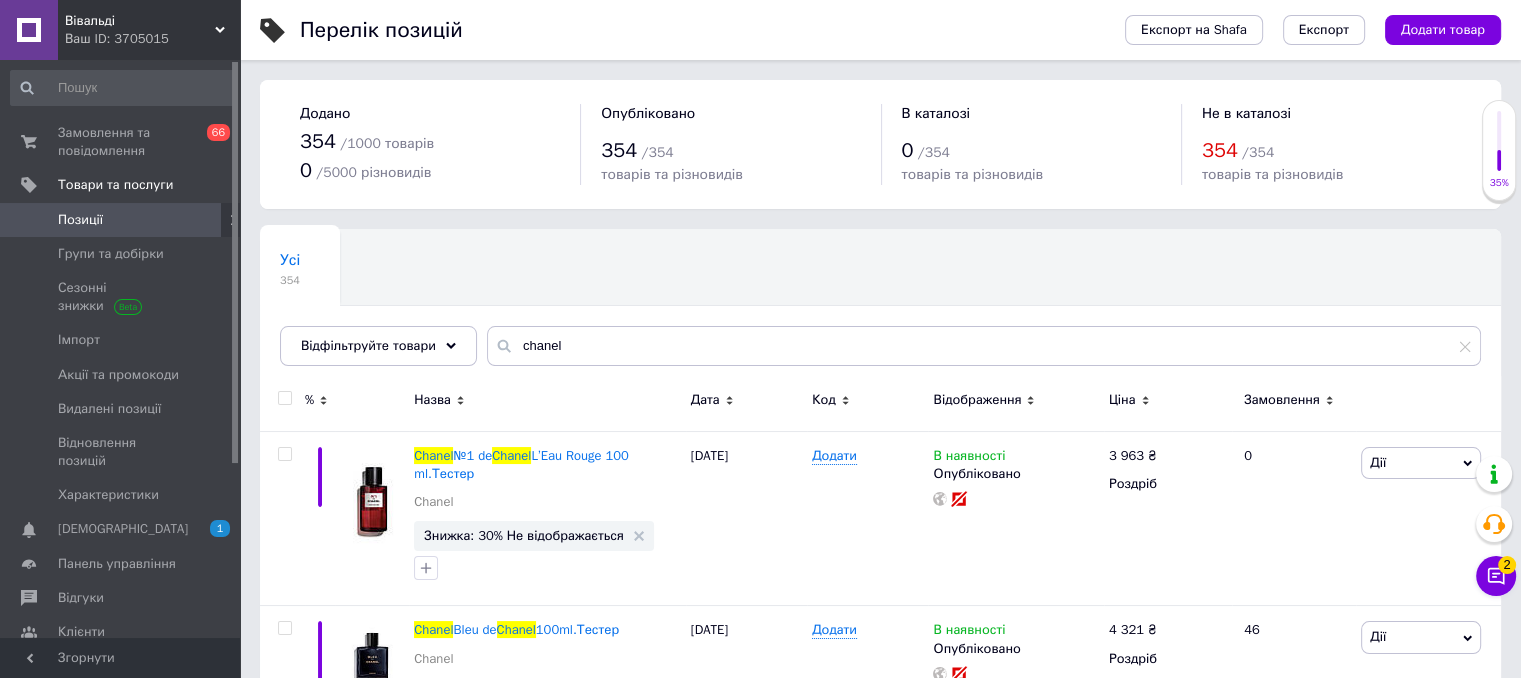 click at bounding box center [284, 398] 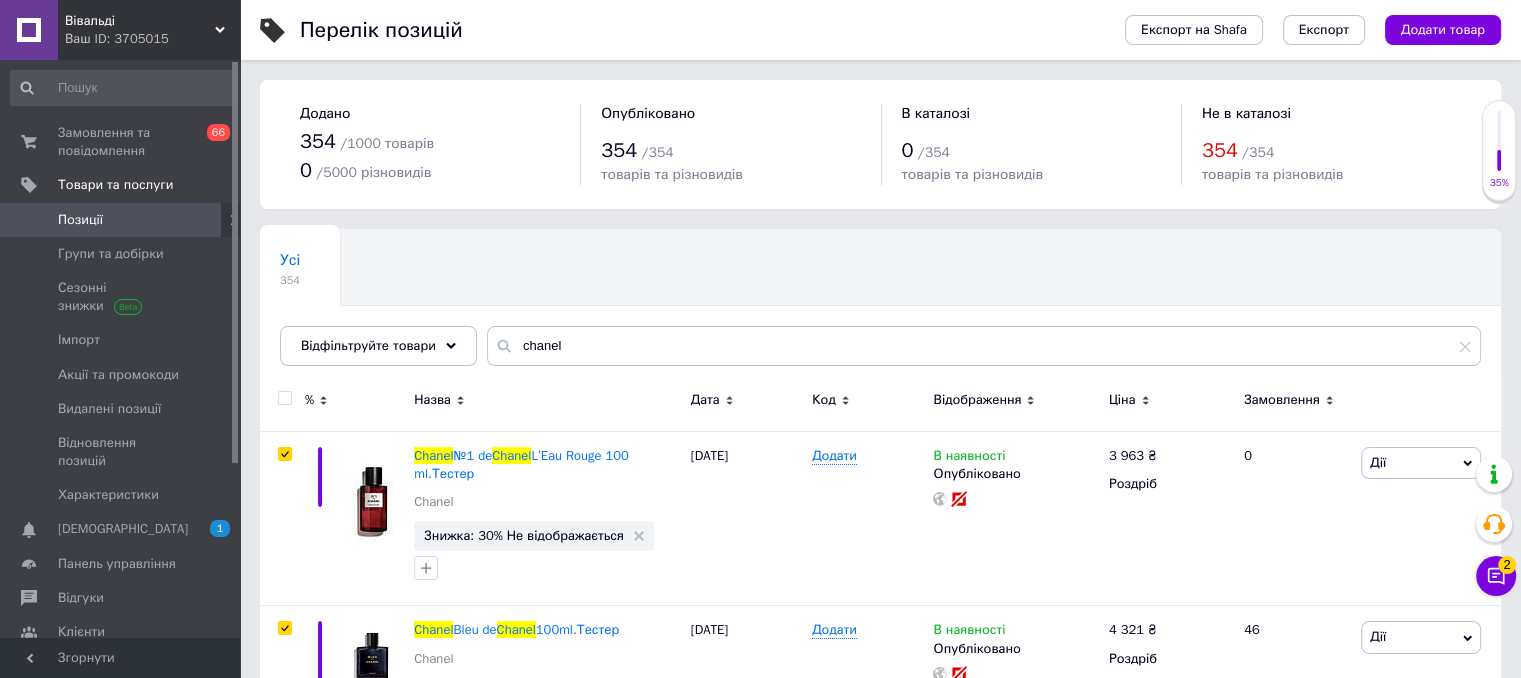 checkbox on "true" 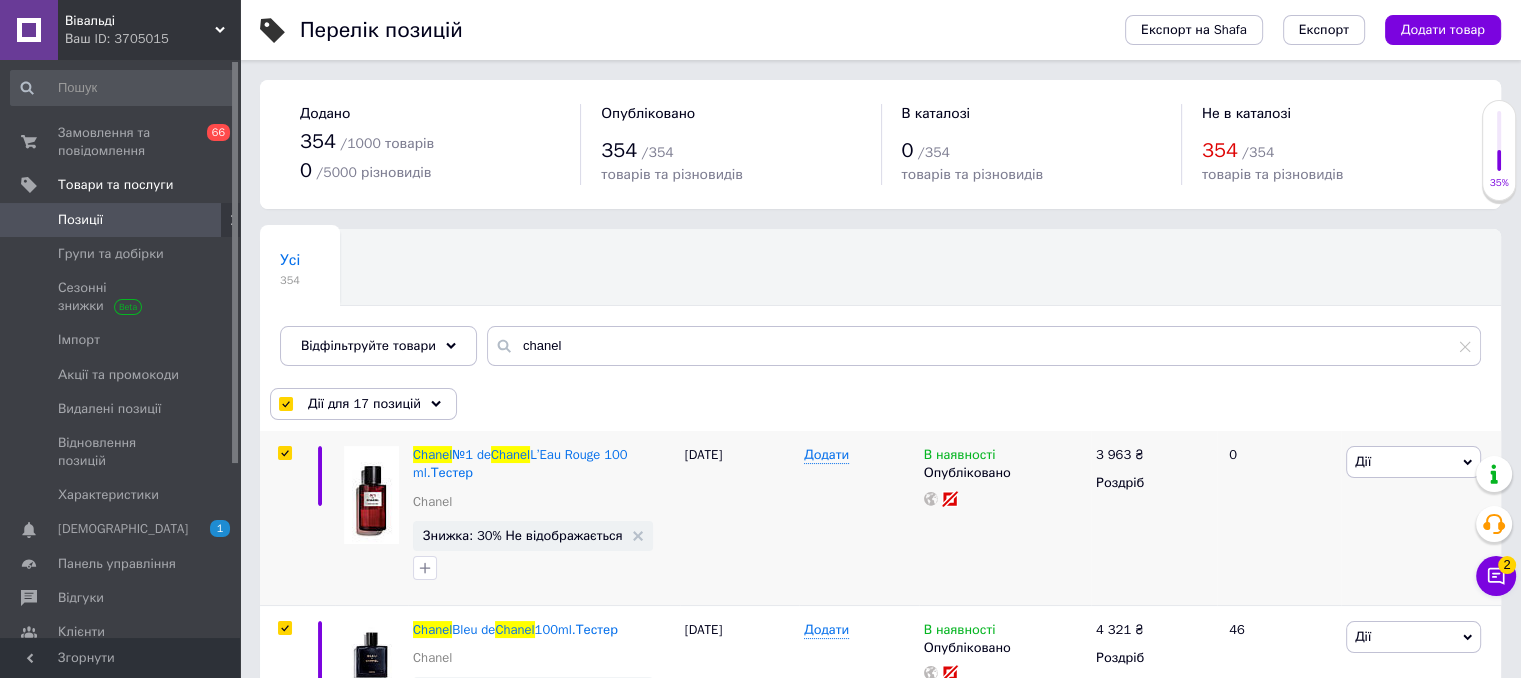 scroll, scrollTop: 300, scrollLeft: 0, axis: vertical 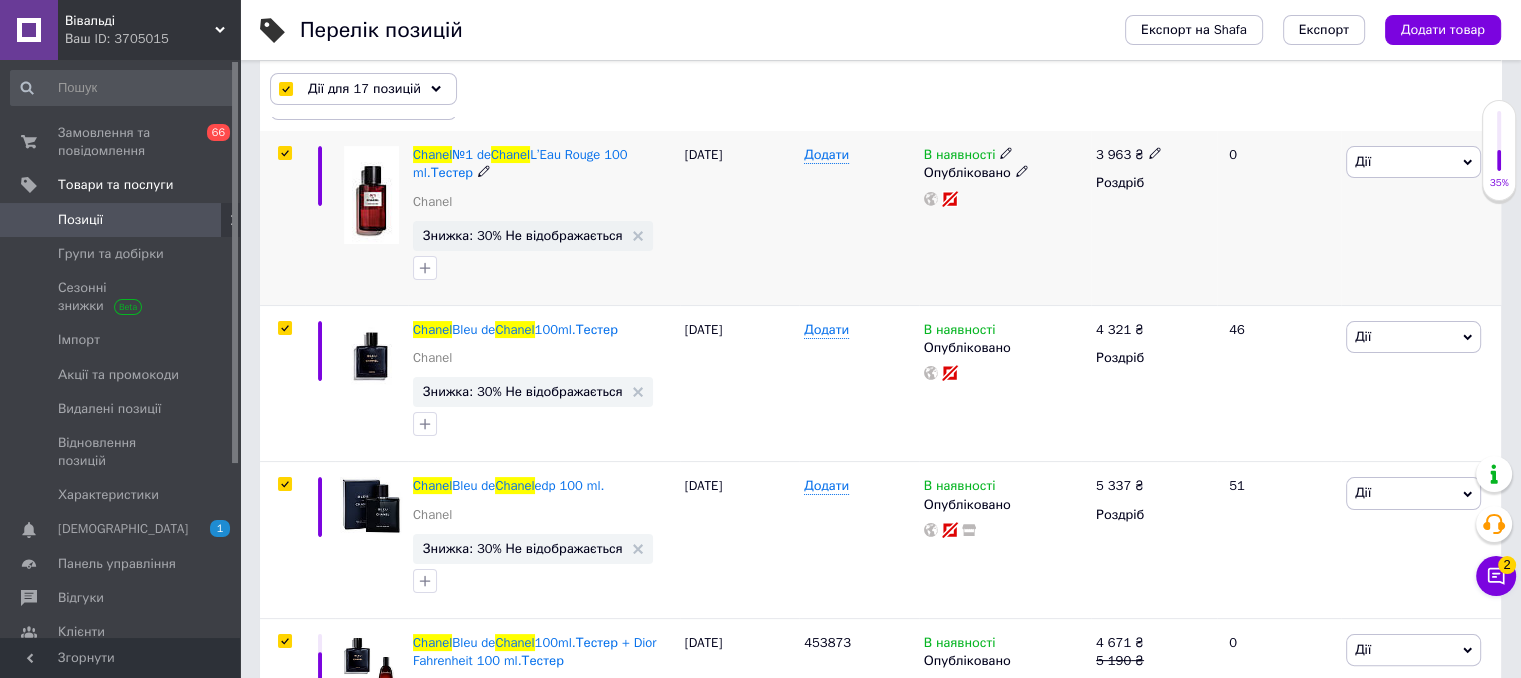 click at bounding box center (285, 153) 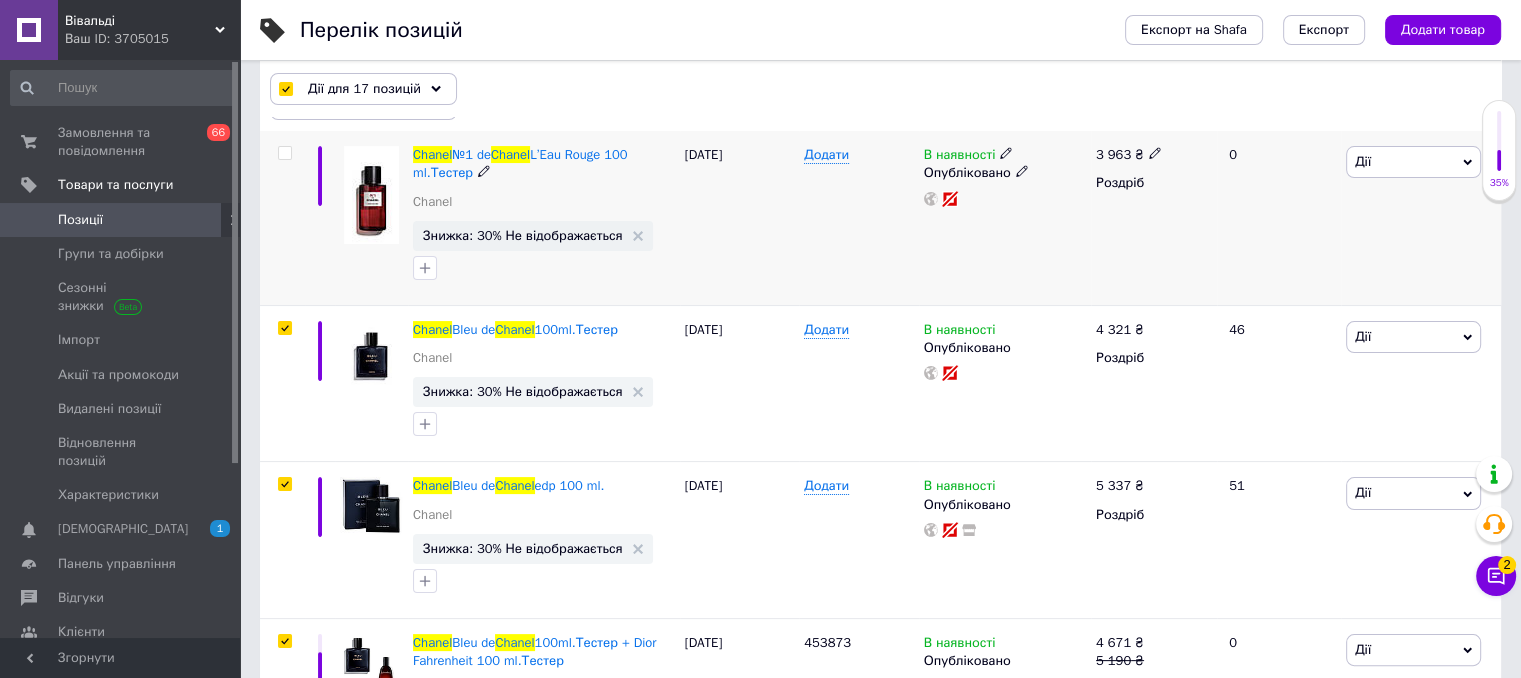 checkbox on "false" 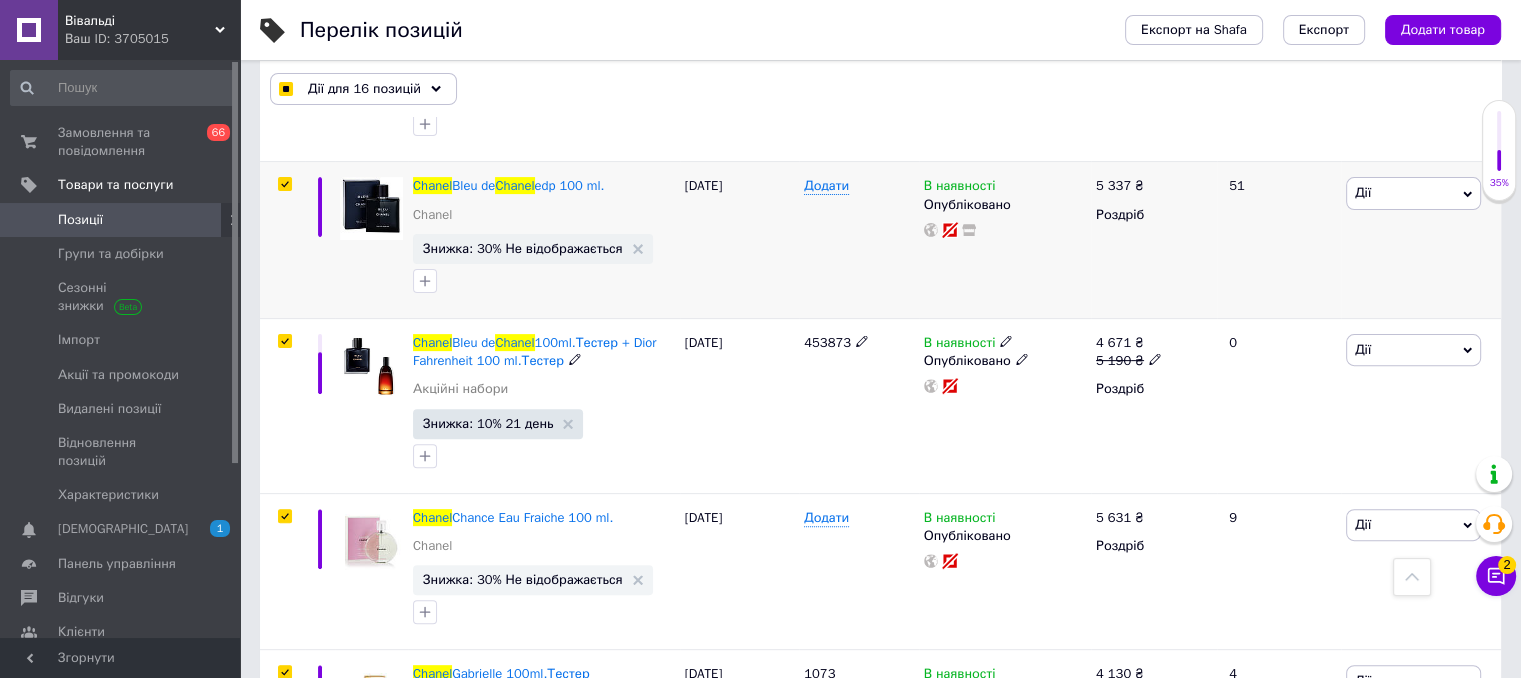 scroll, scrollTop: 100, scrollLeft: 0, axis: vertical 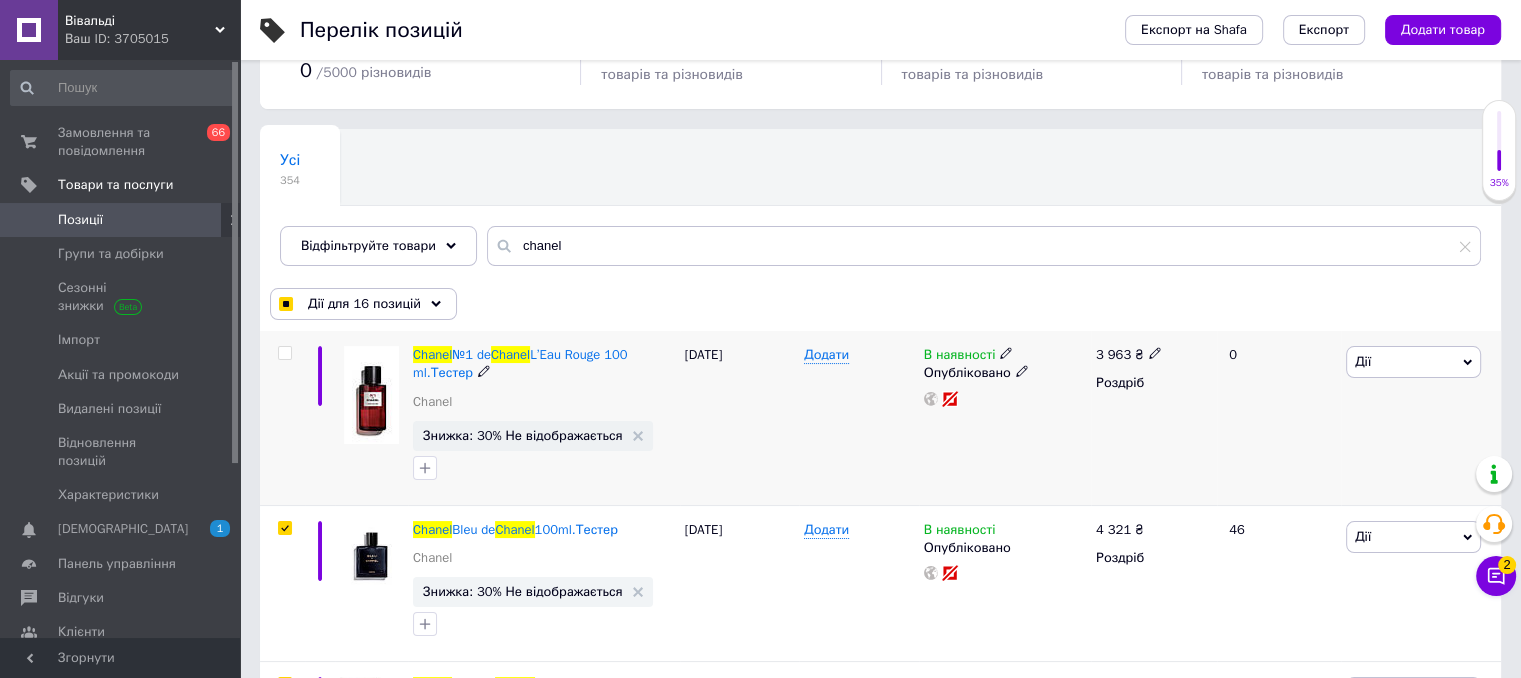 click at bounding box center (284, 353) 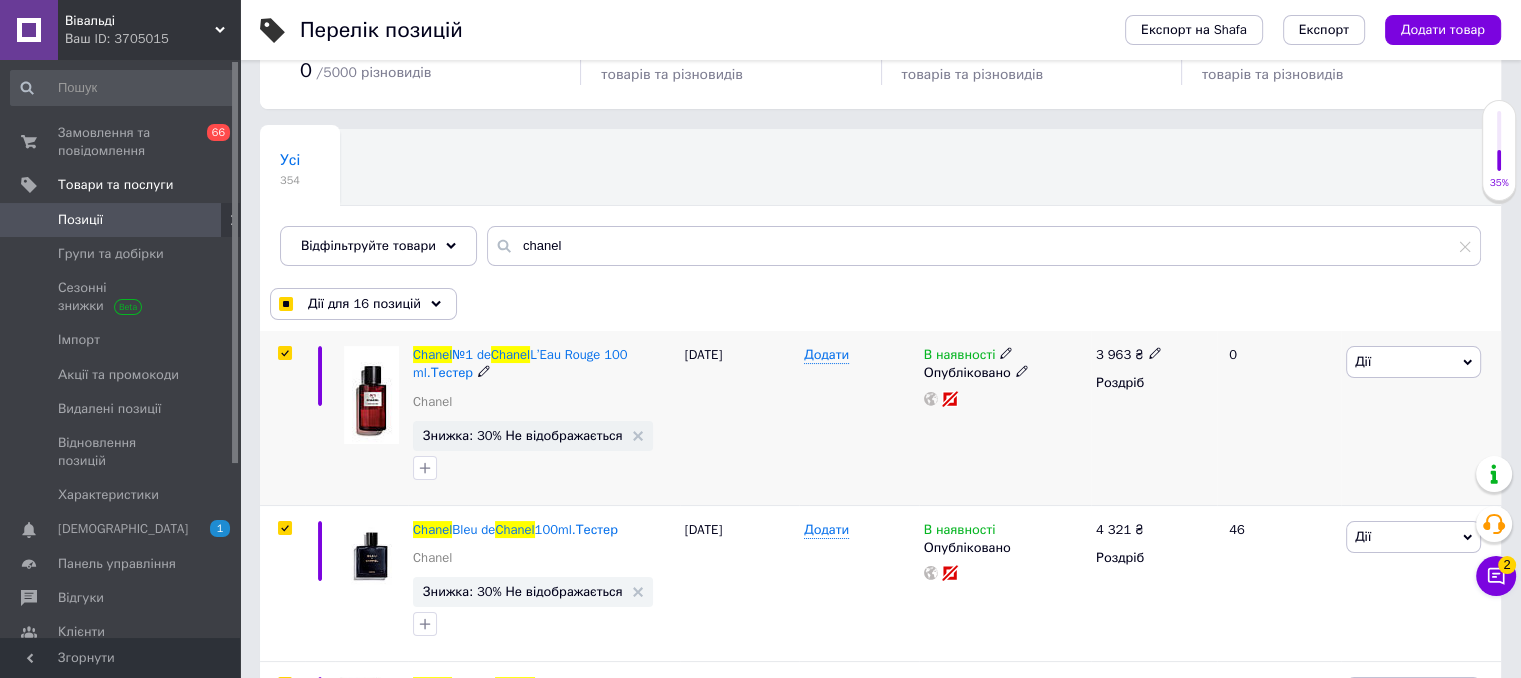 checkbox on "true" 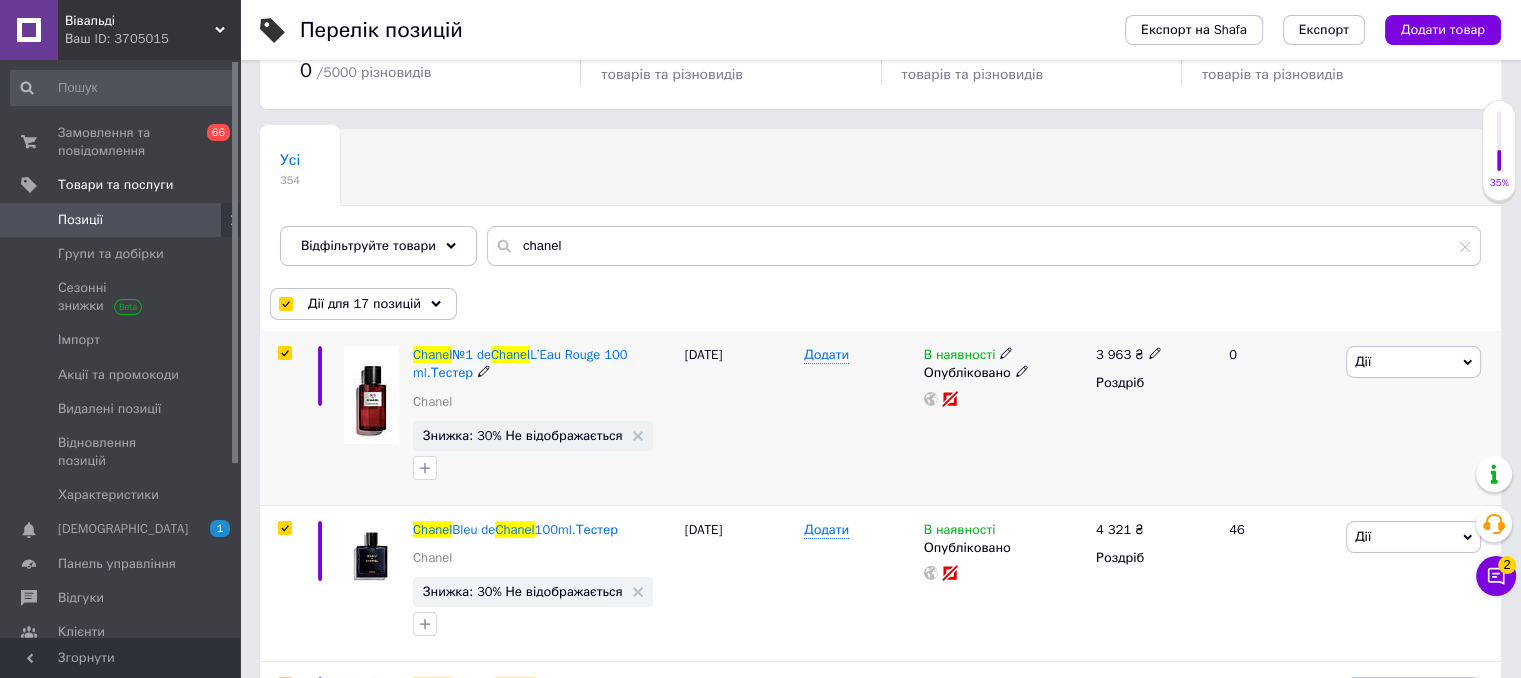 scroll, scrollTop: 200, scrollLeft: 0, axis: vertical 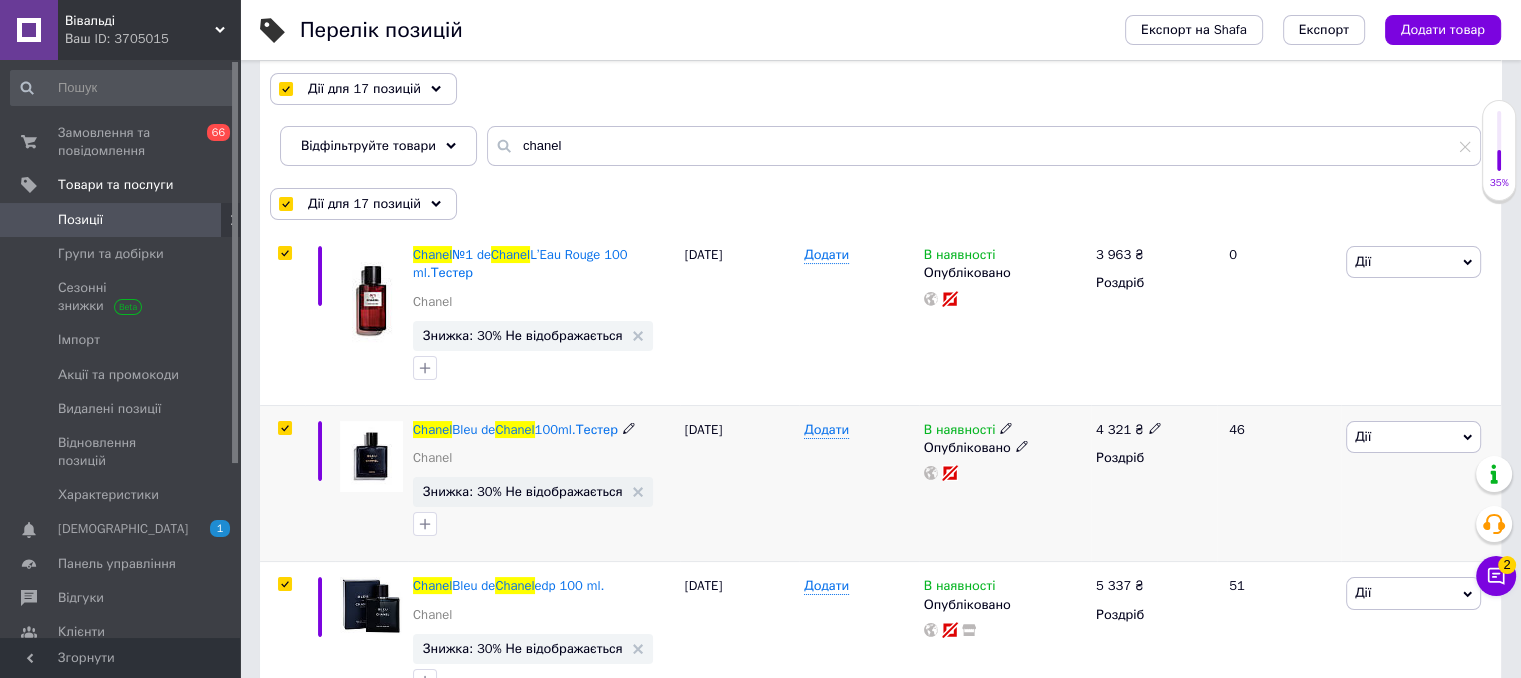 click at bounding box center (284, 428) 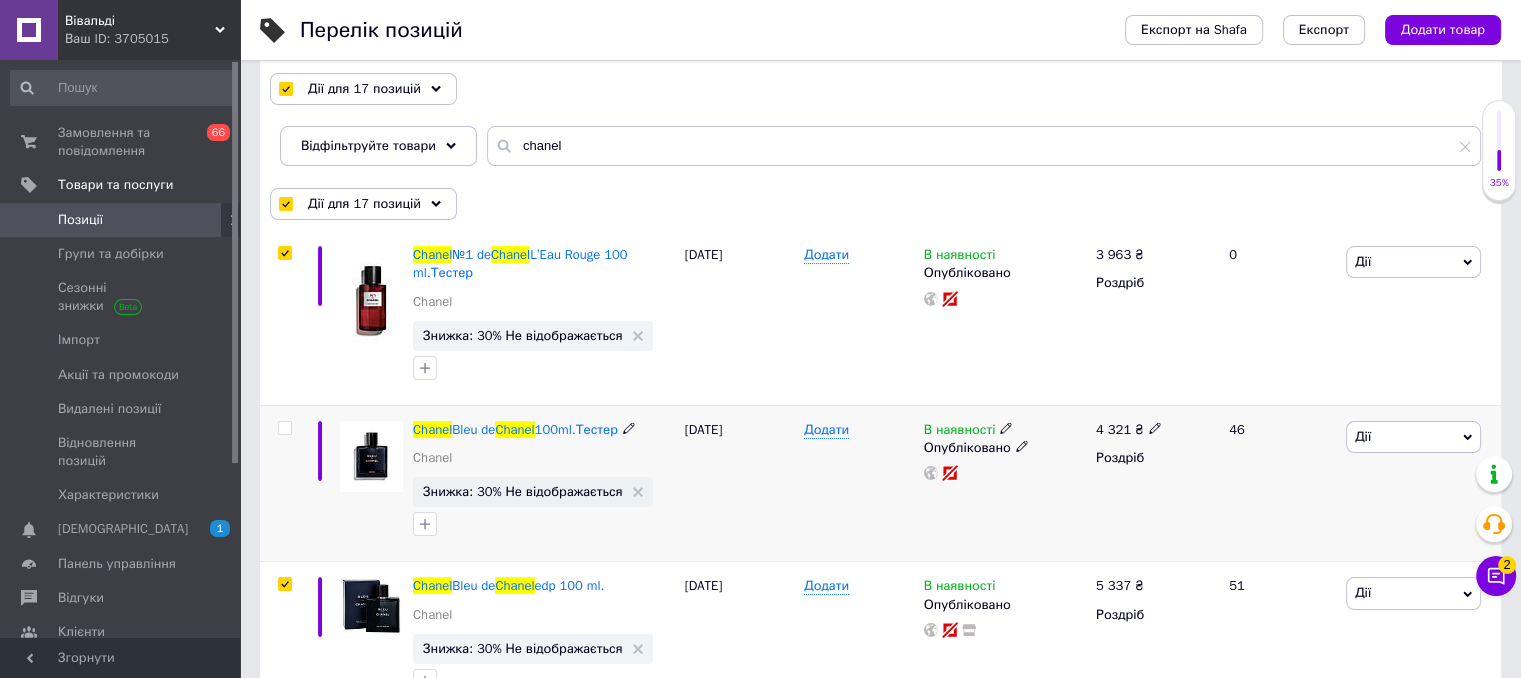 checkbox on "false" 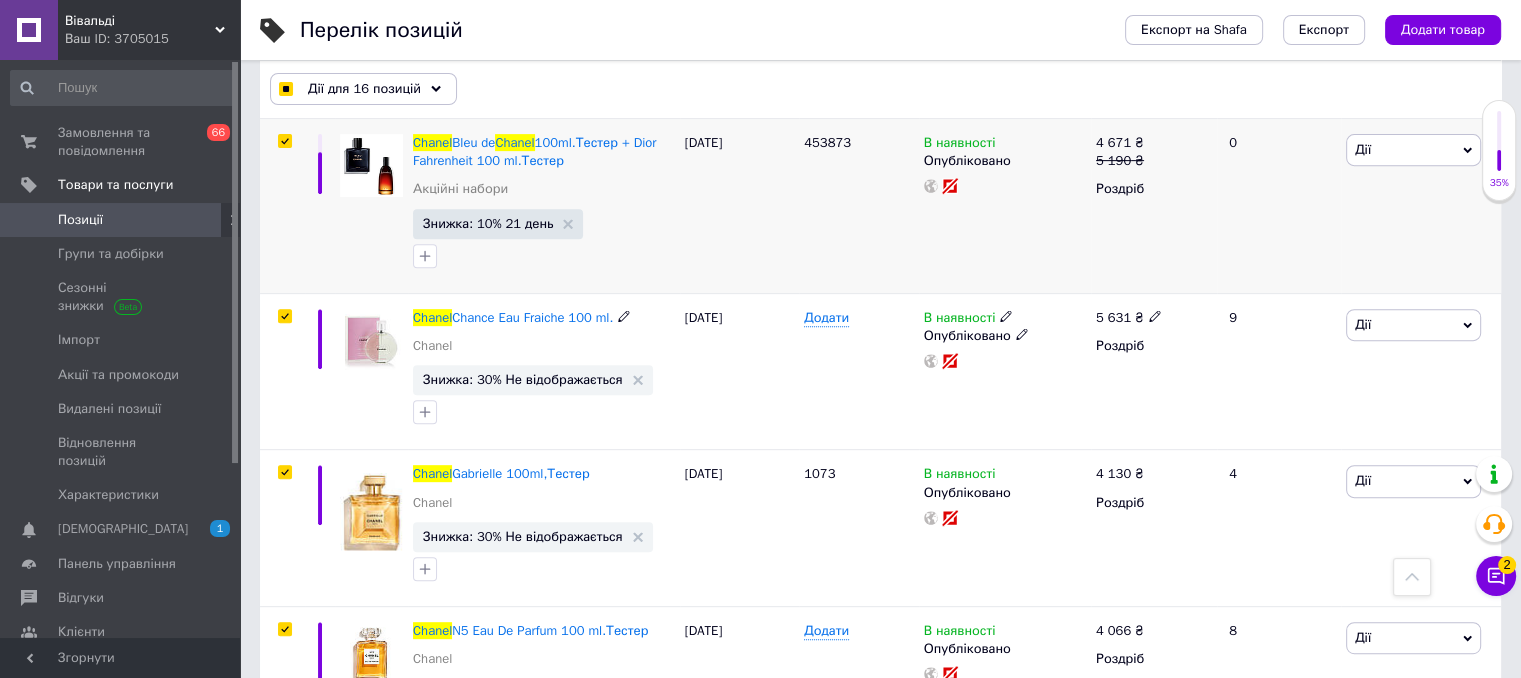 scroll, scrollTop: 600, scrollLeft: 0, axis: vertical 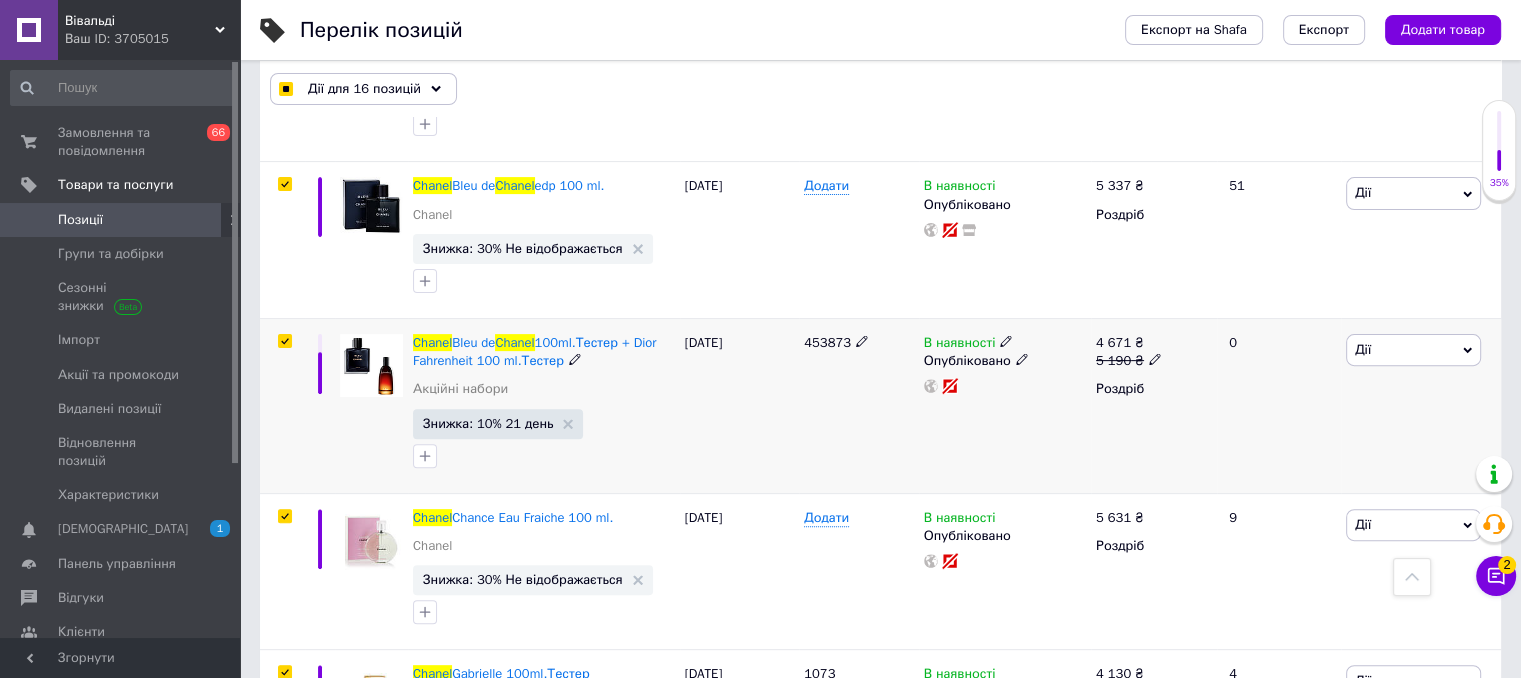 checkbox on "true" 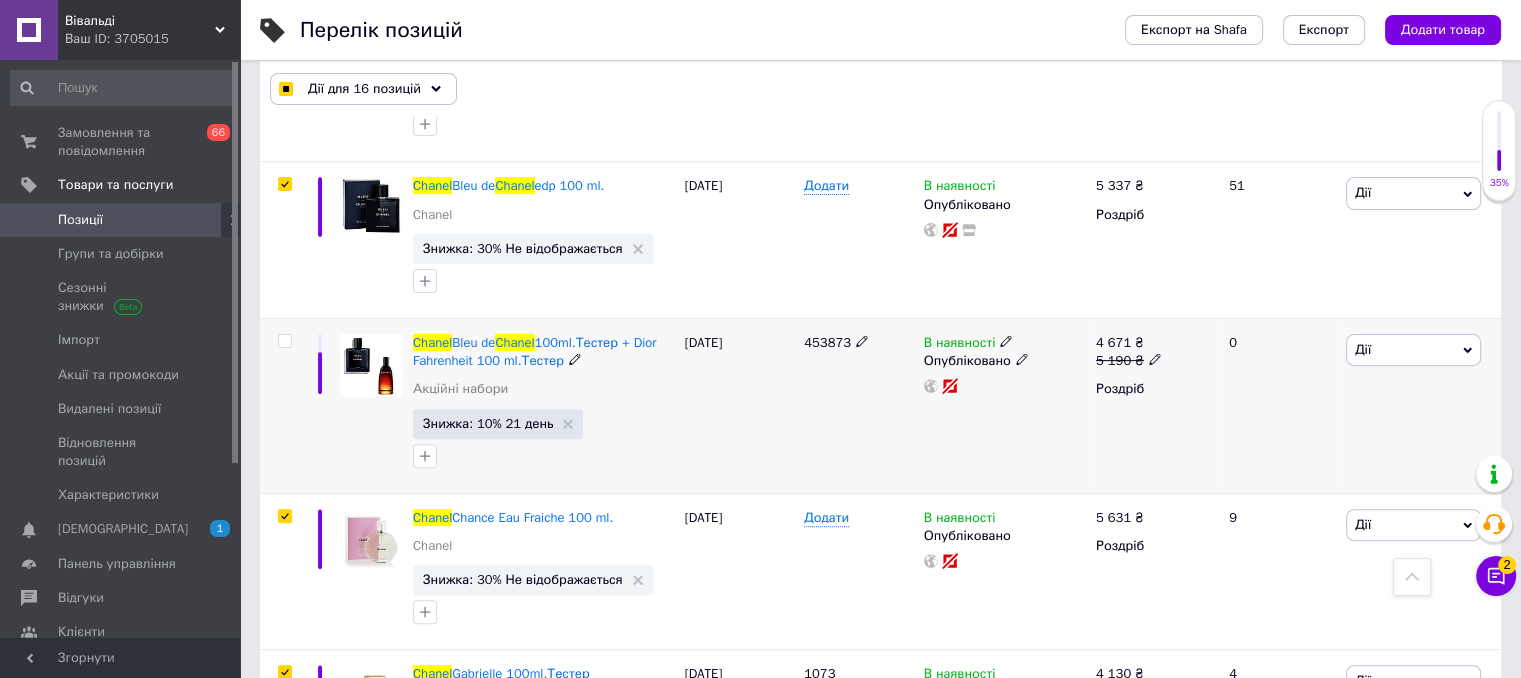 checkbox on "false" 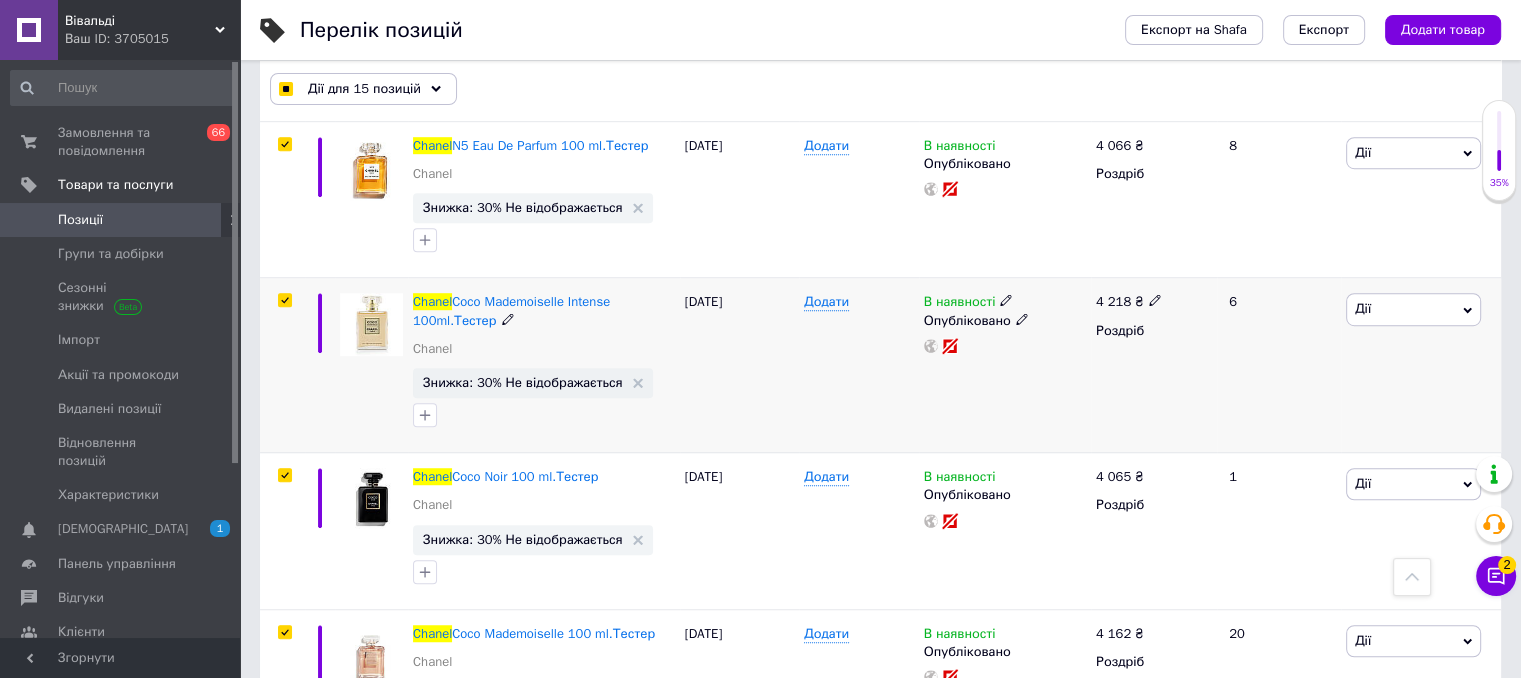 scroll, scrollTop: 1685, scrollLeft: 0, axis: vertical 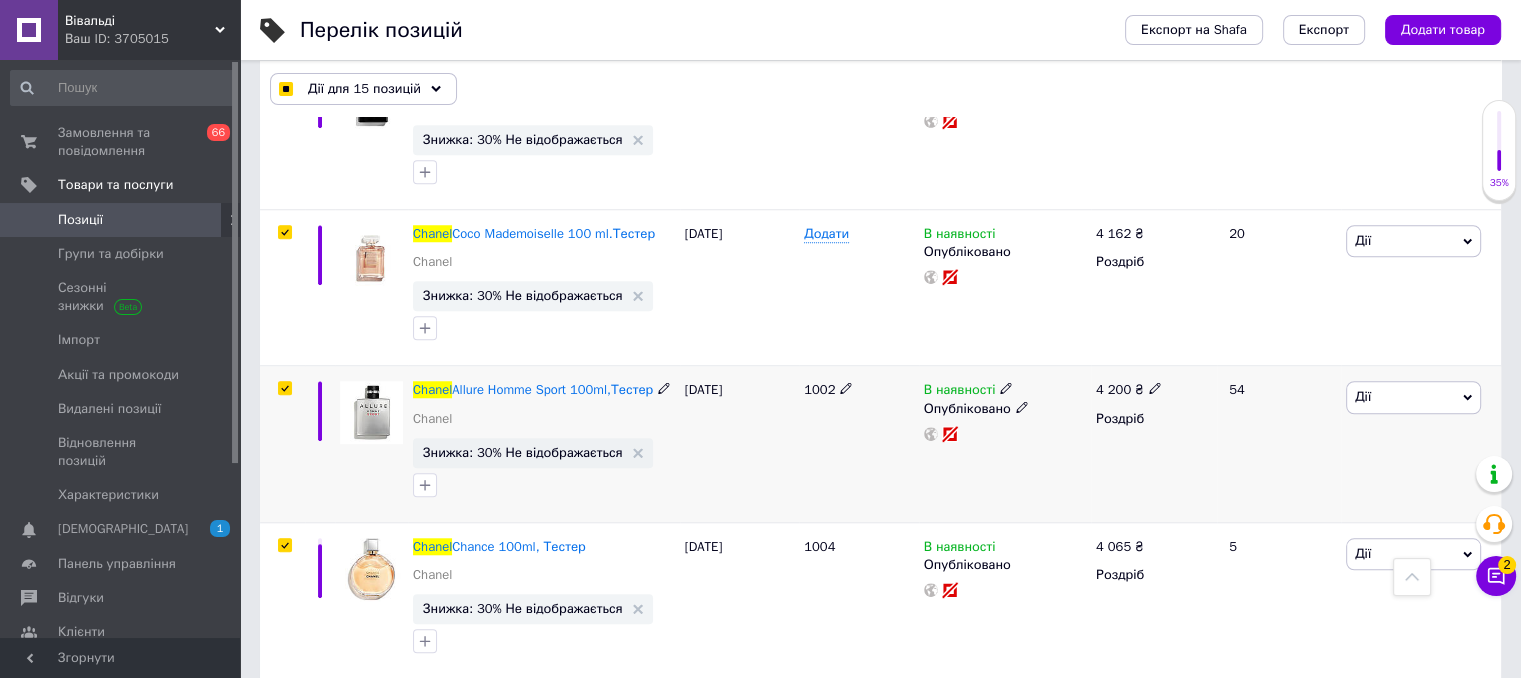 click at bounding box center (284, 388) 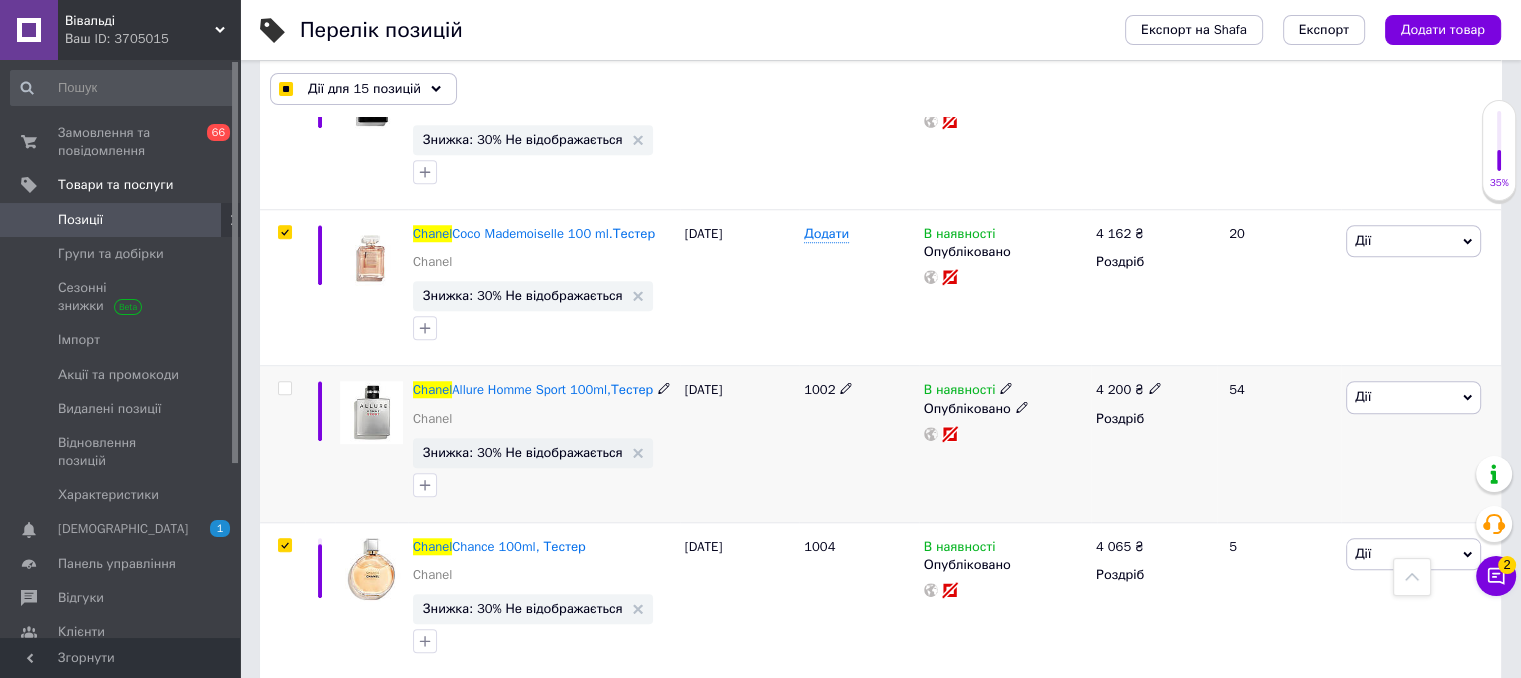 checkbox on "false" 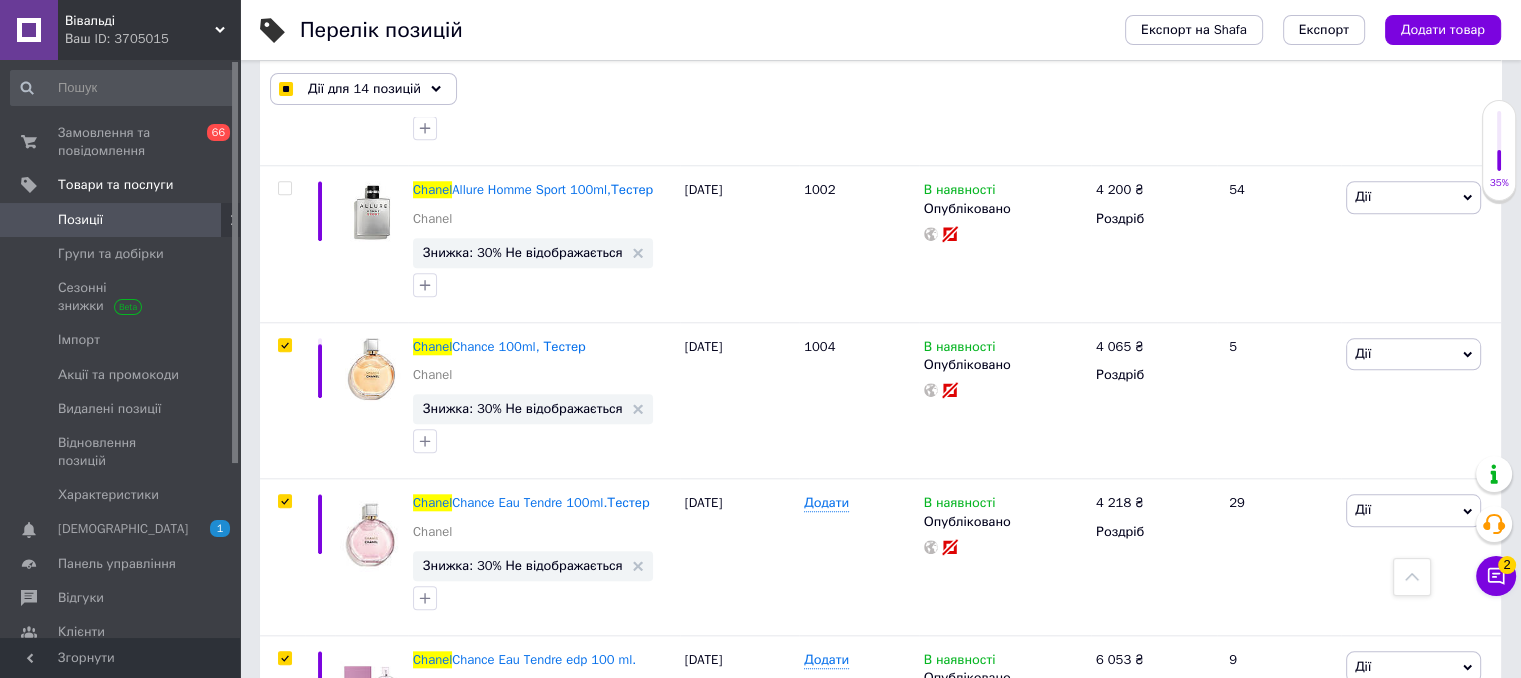 scroll, scrollTop: 1685, scrollLeft: 0, axis: vertical 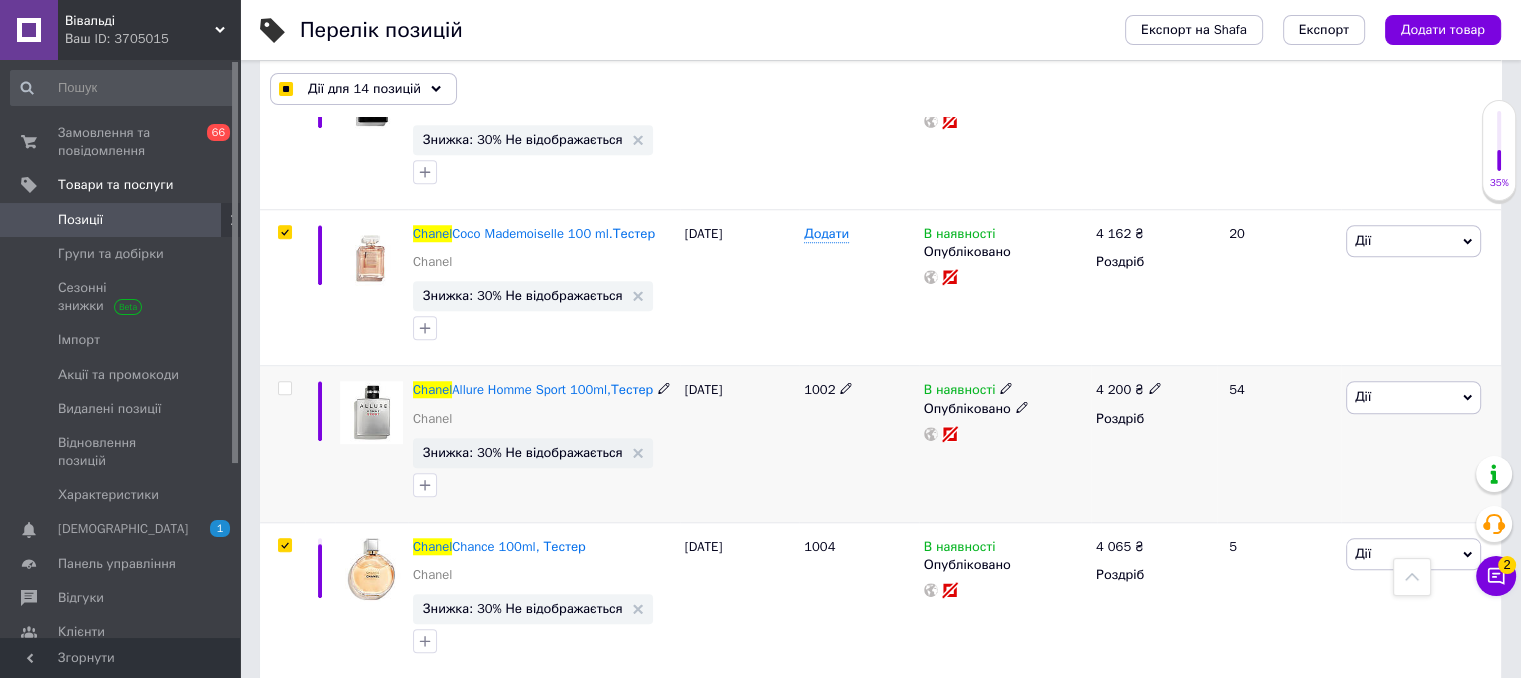 click at bounding box center (282, 444) 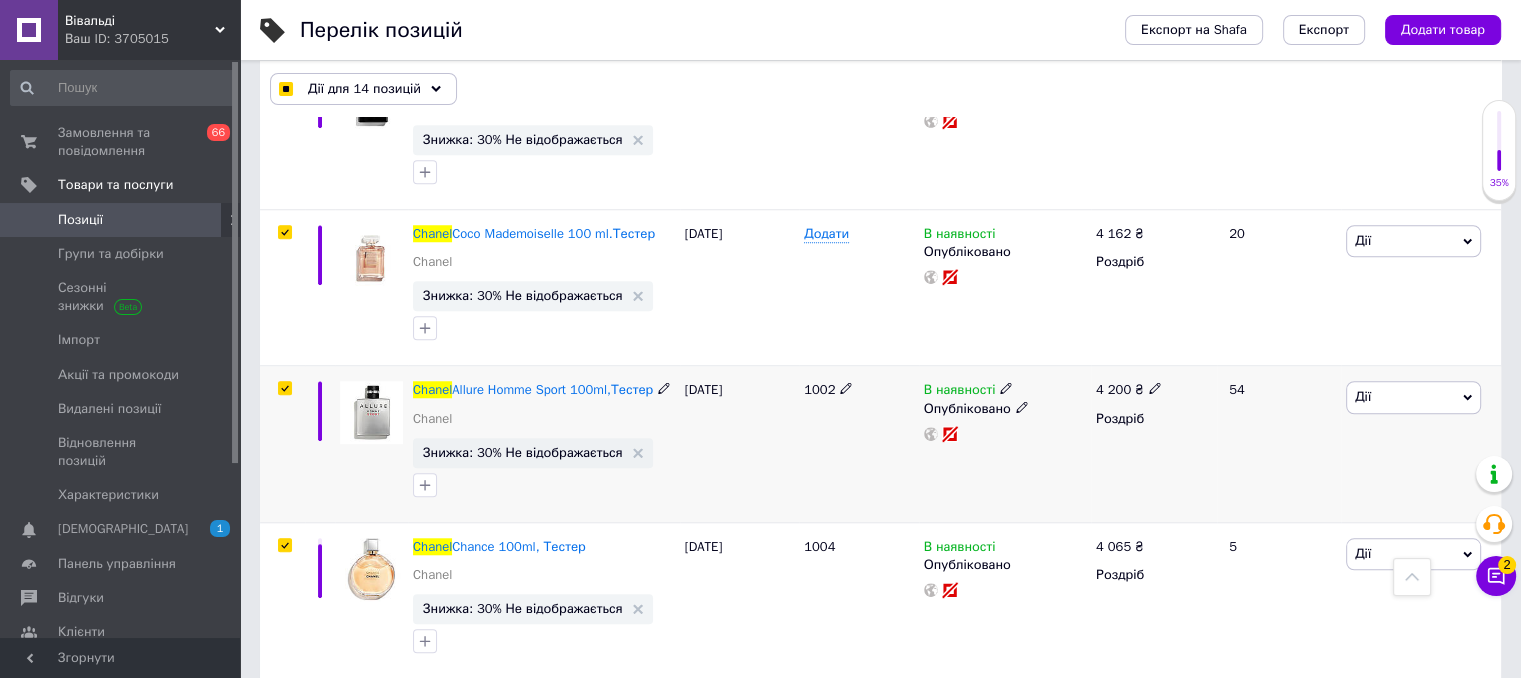 checkbox on "true" 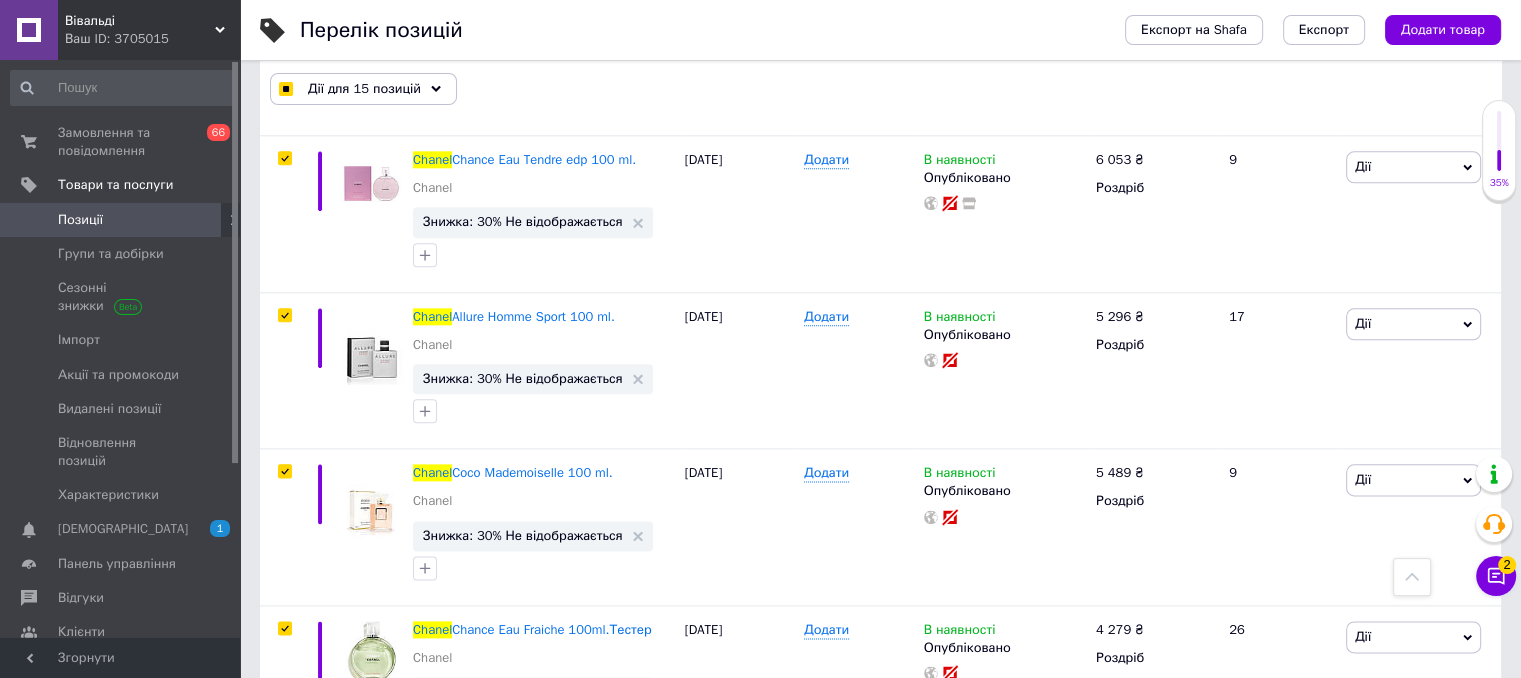 scroll, scrollTop: 2485, scrollLeft: 0, axis: vertical 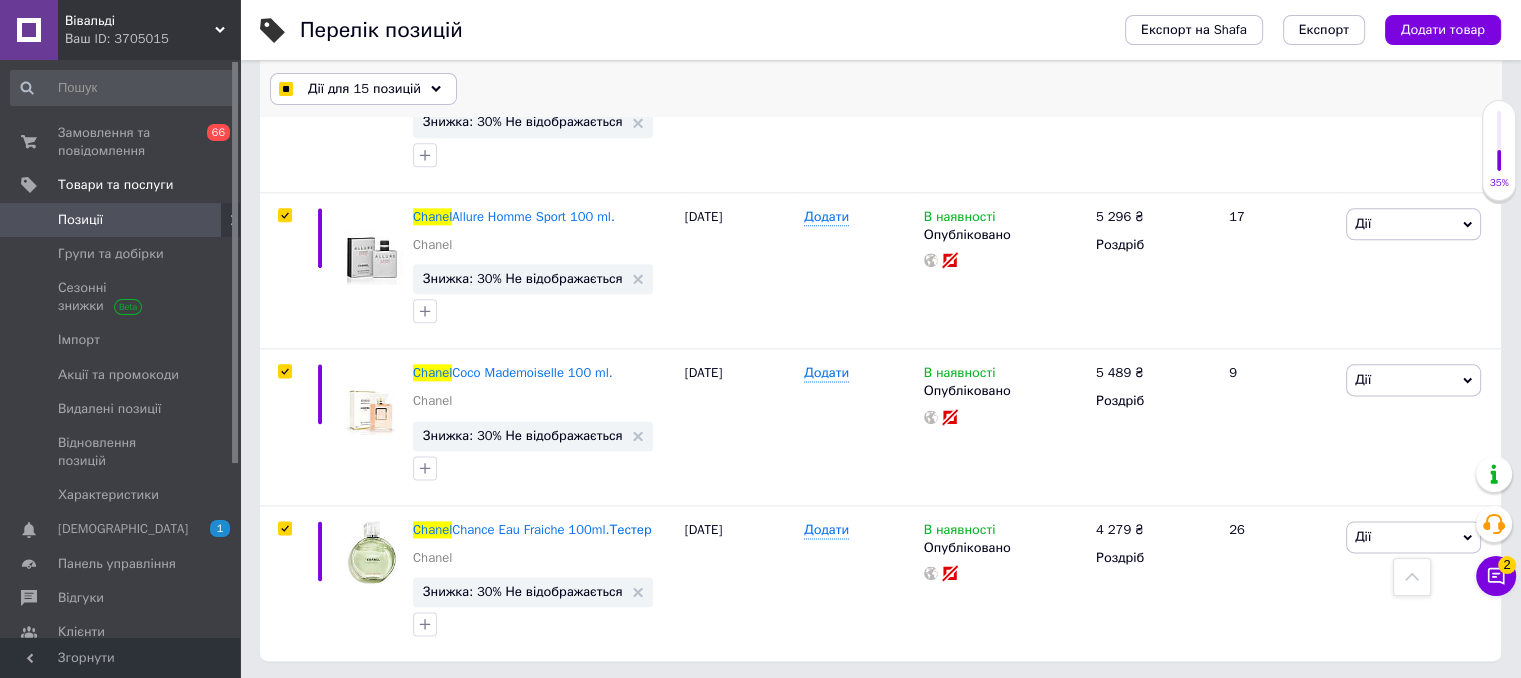 click on "Дії для 15 позицій" at bounding box center (364, 89) 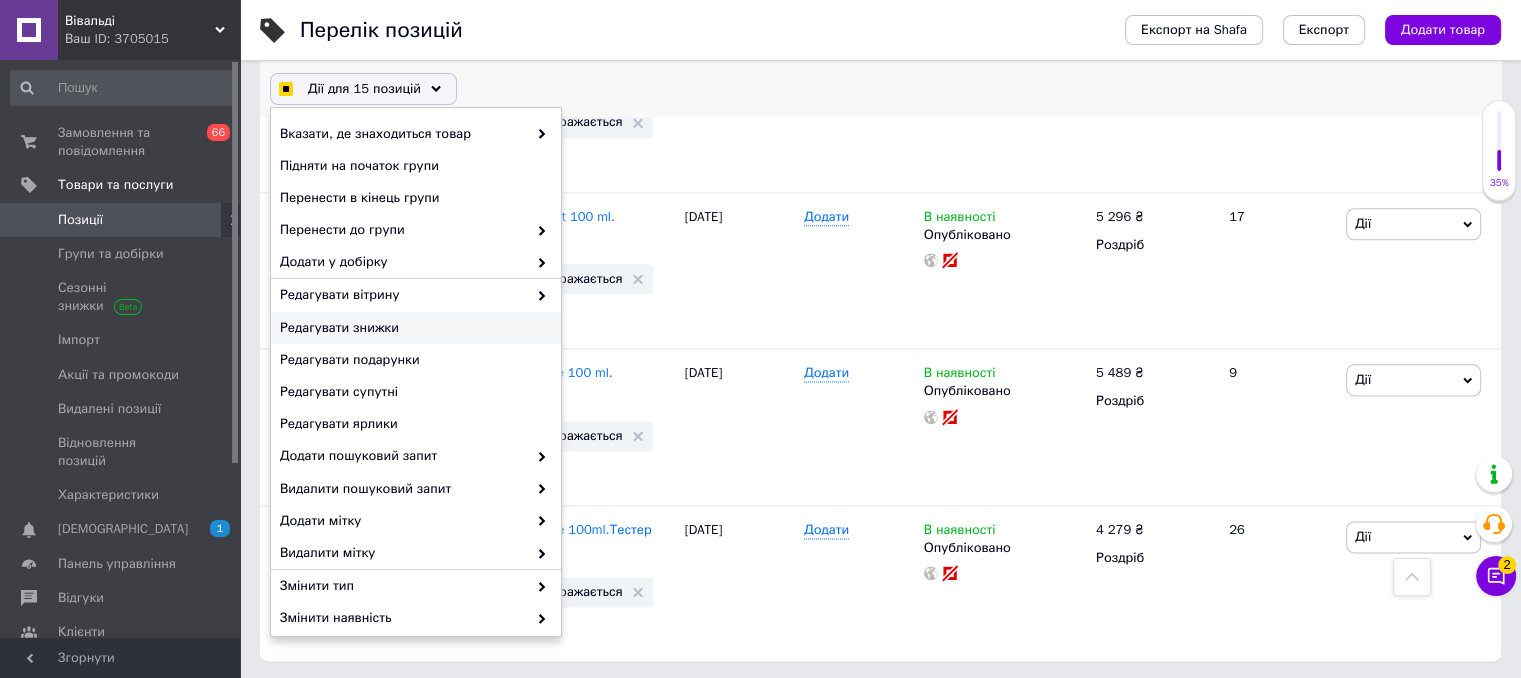 click on "Редагувати знижки" at bounding box center (413, 328) 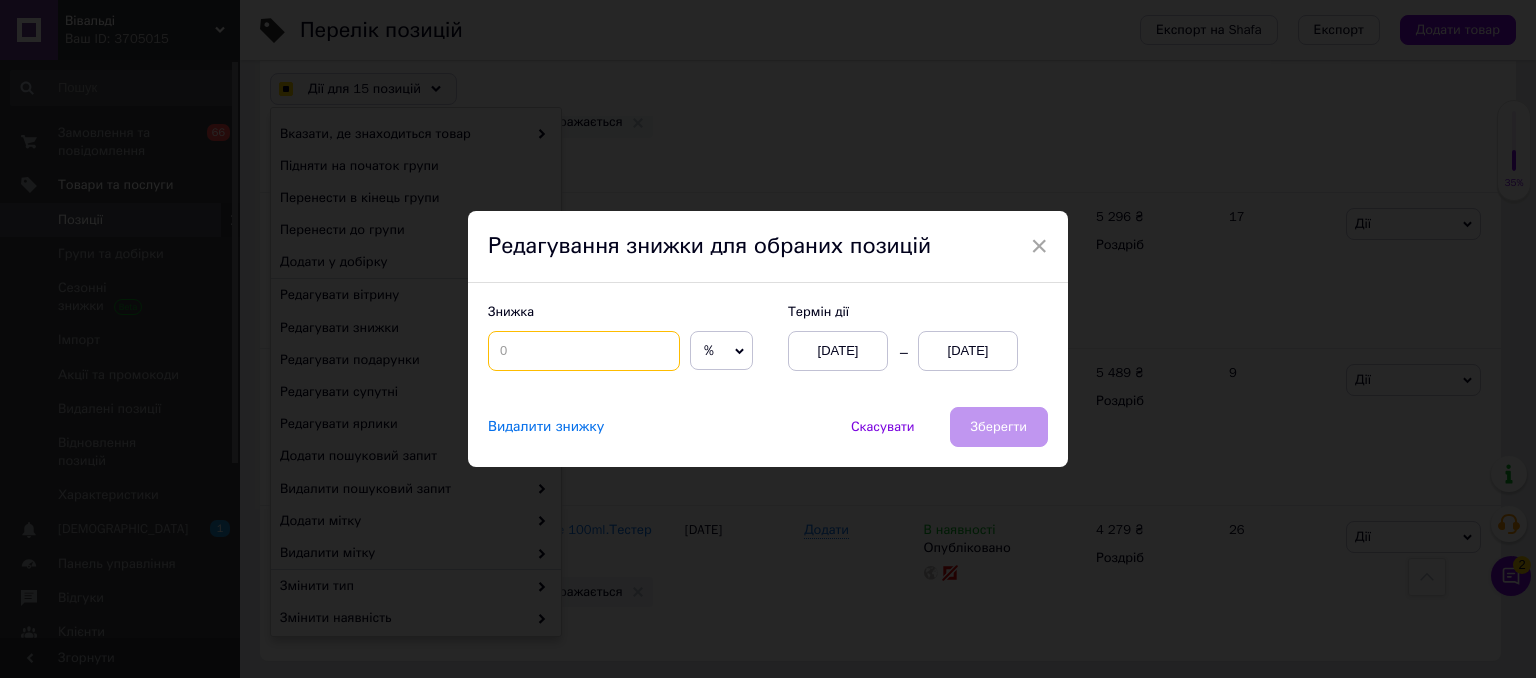 click at bounding box center [584, 351] 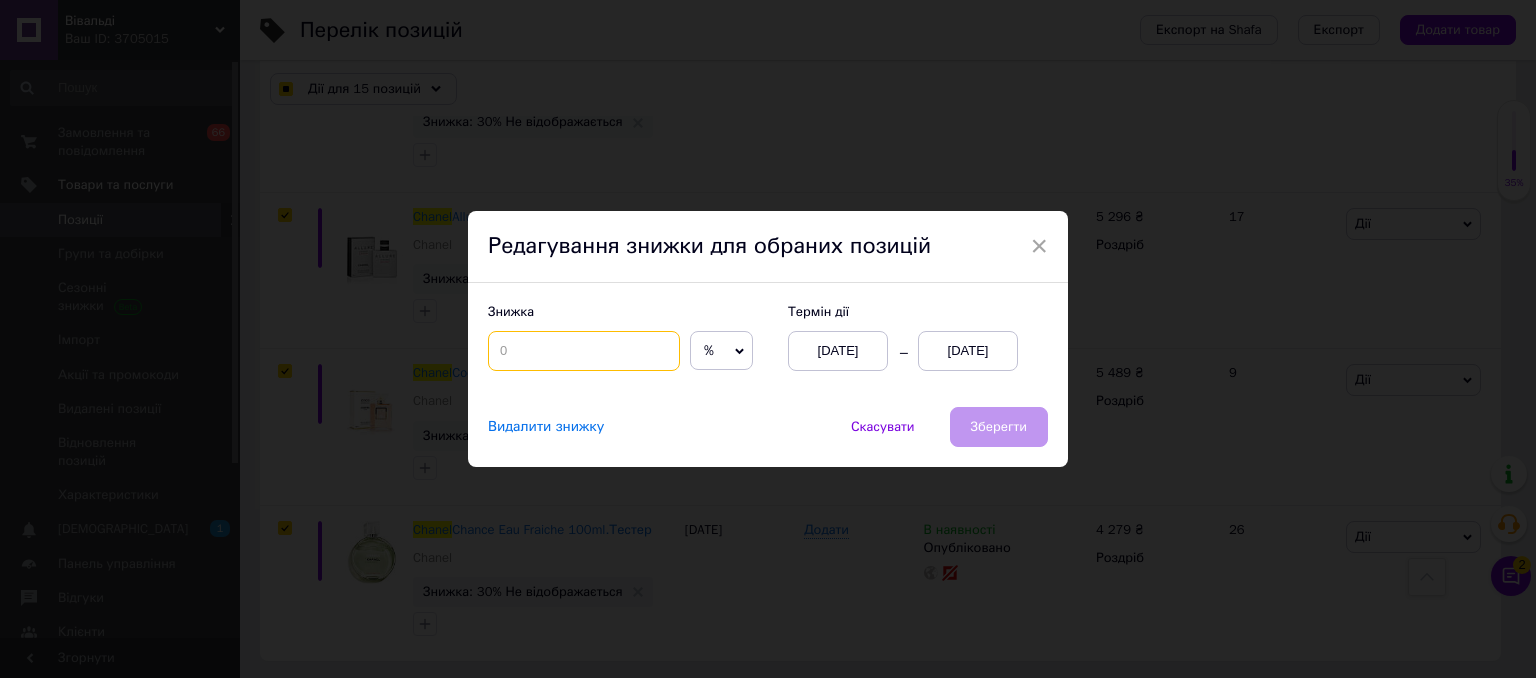 checkbox on "true" 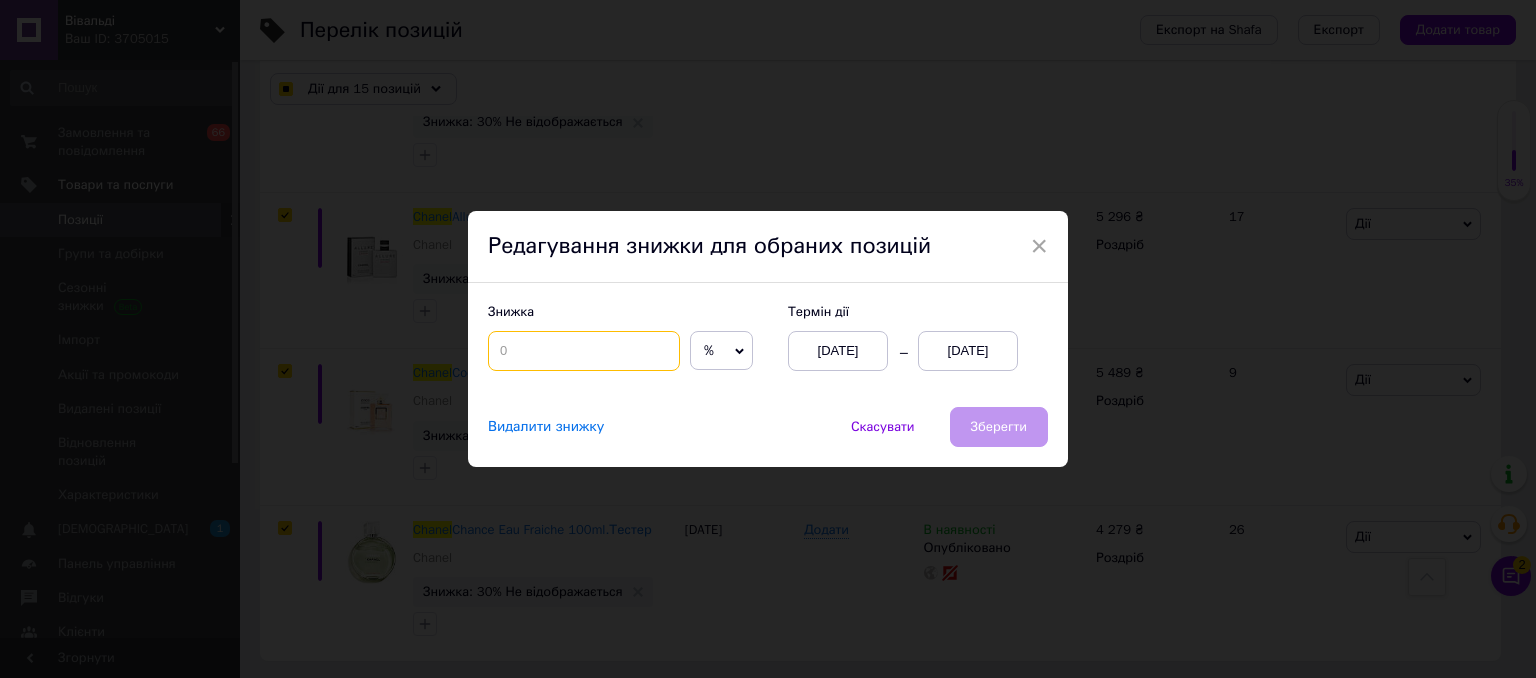 checkbox on "true" 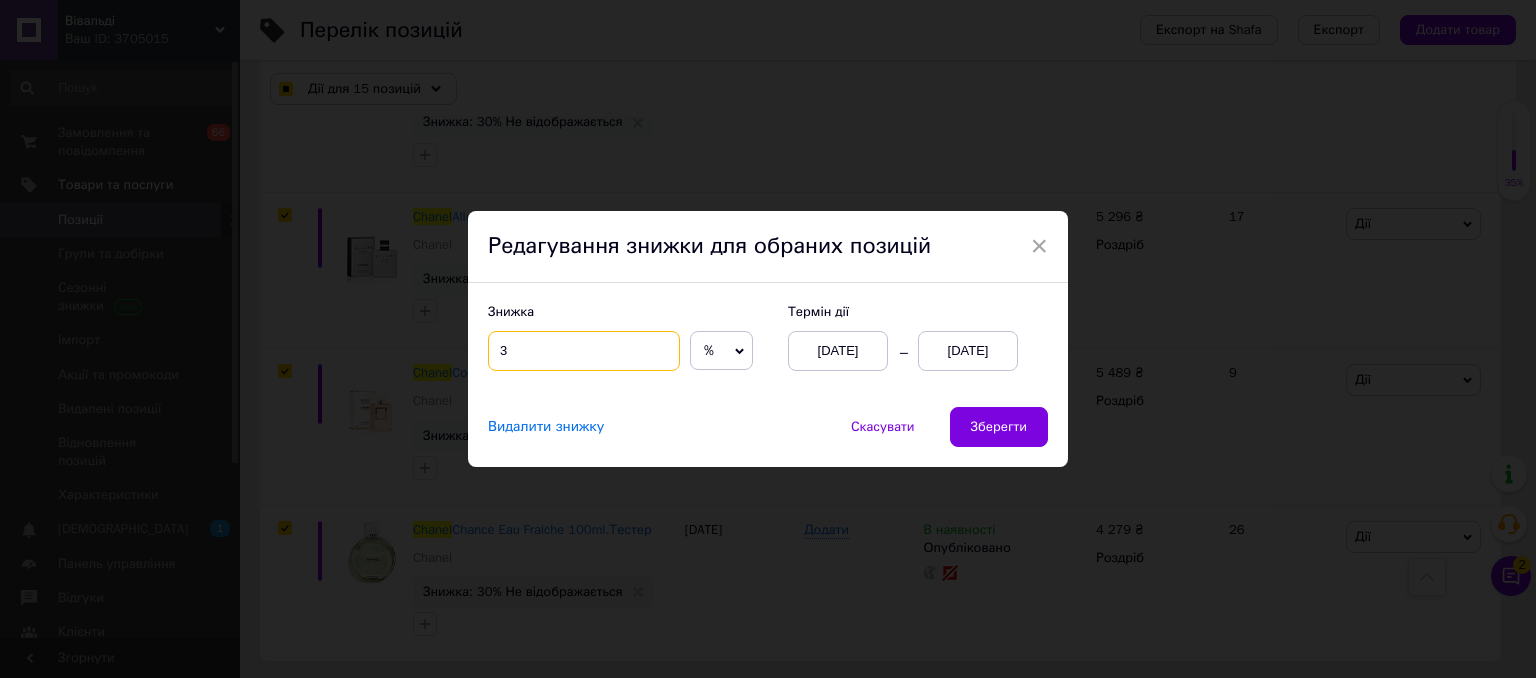 checkbox on "true" 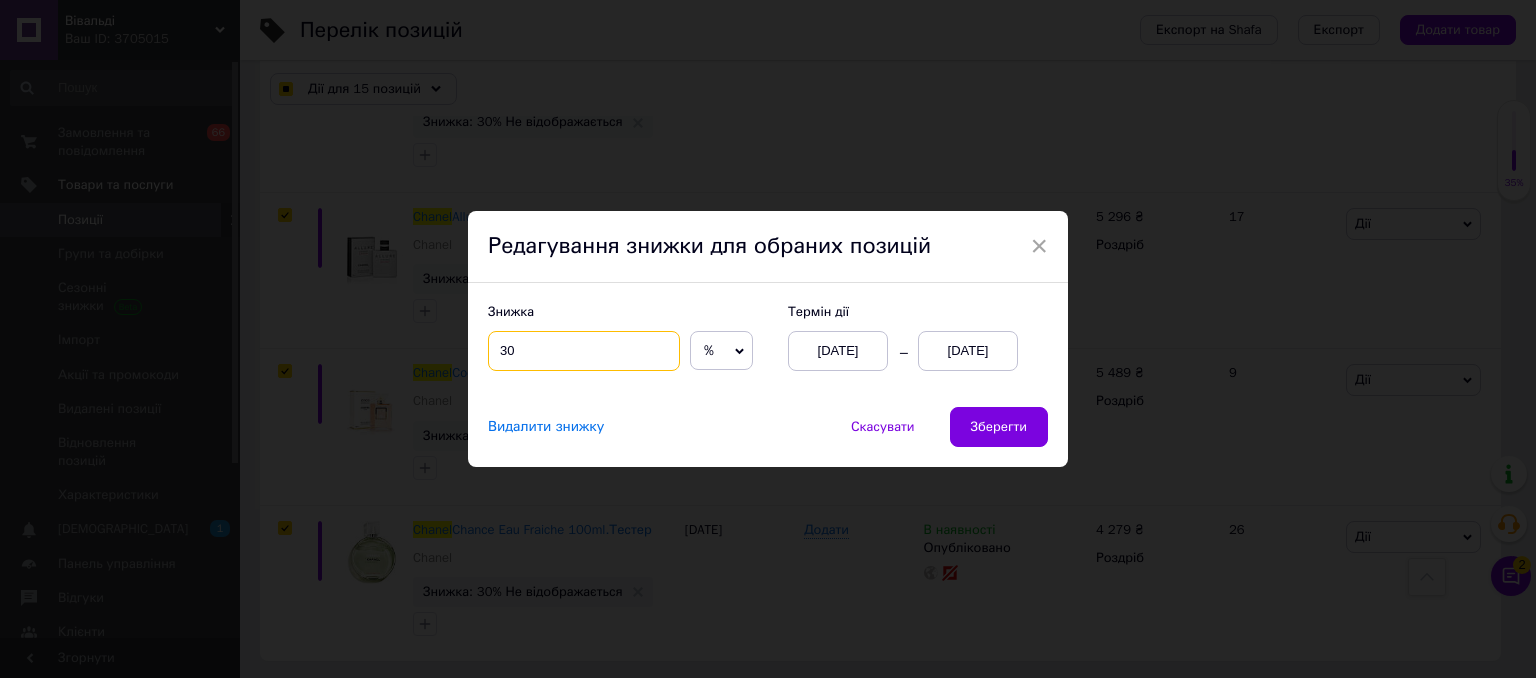 type on "30" 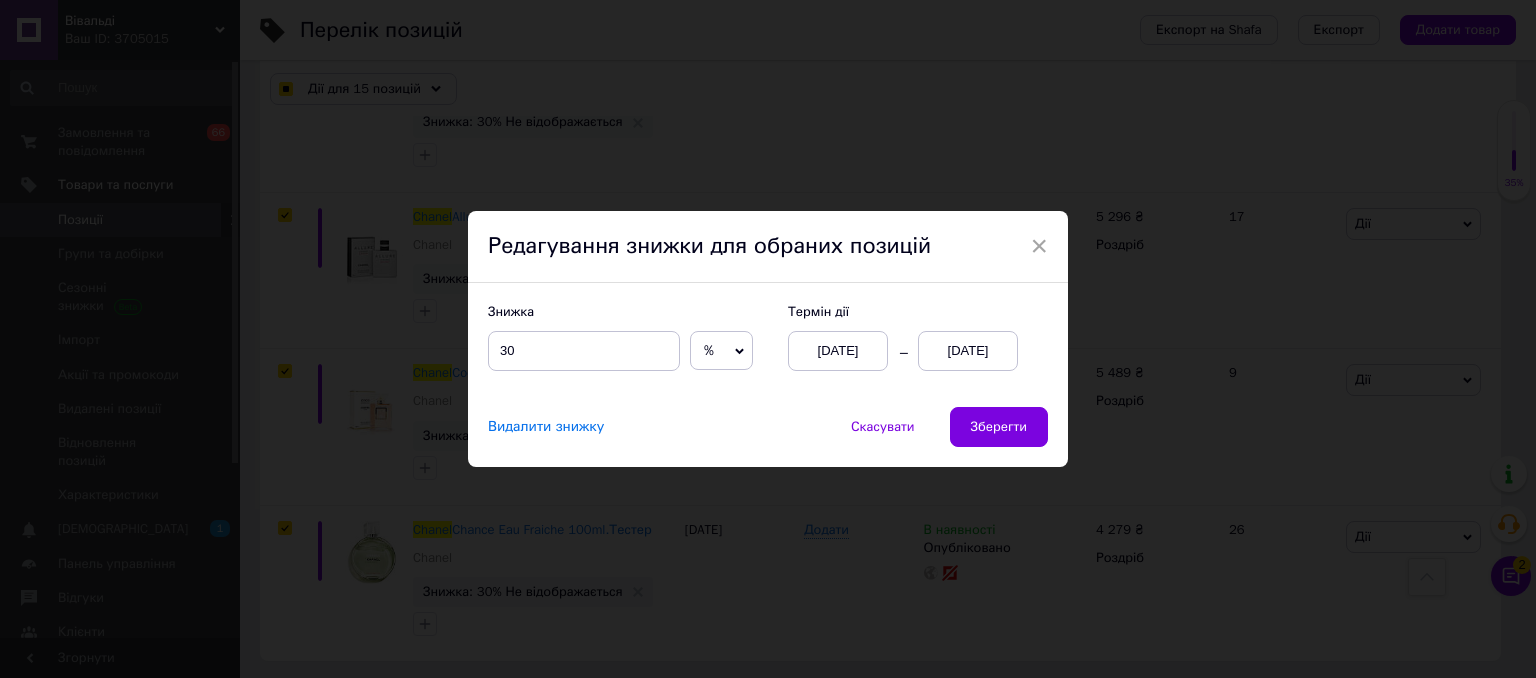 click on "[DATE]" at bounding box center (968, 351) 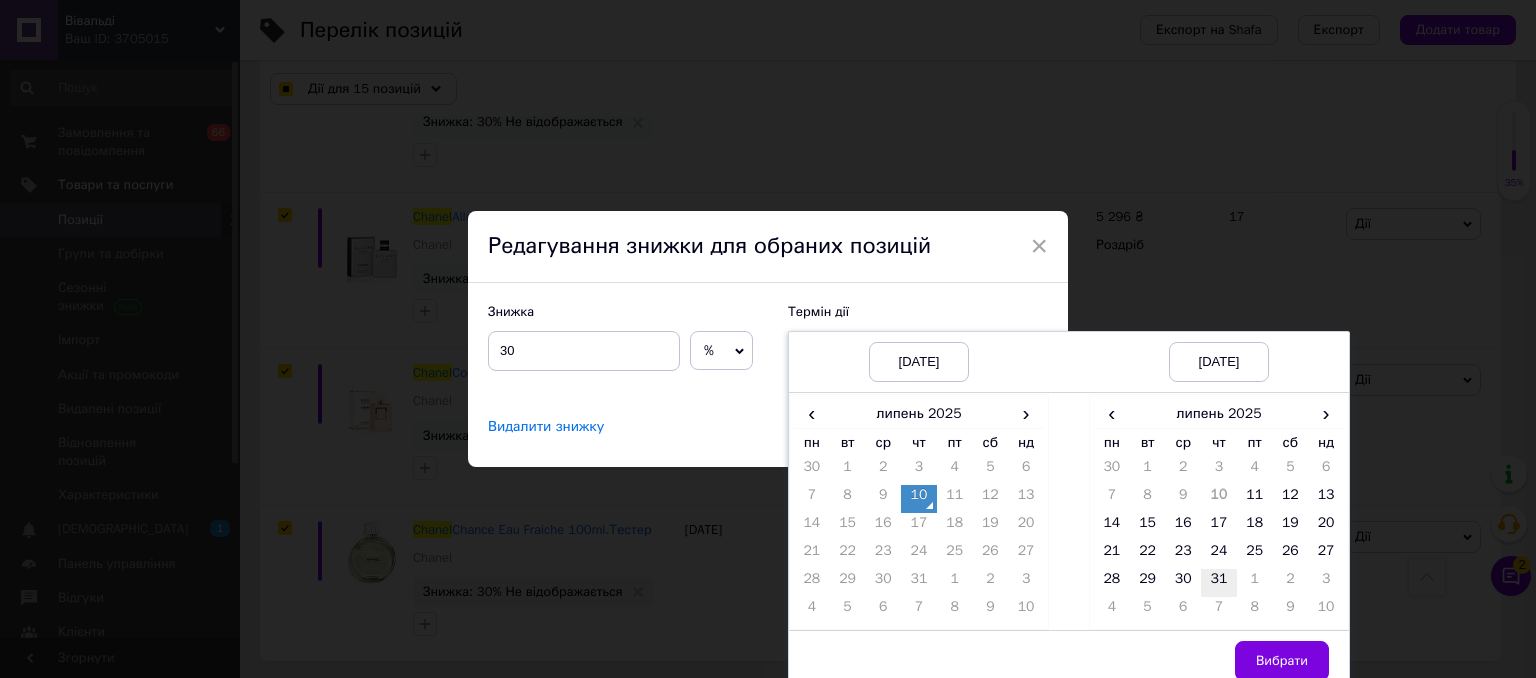 click on "31" at bounding box center [1219, 583] 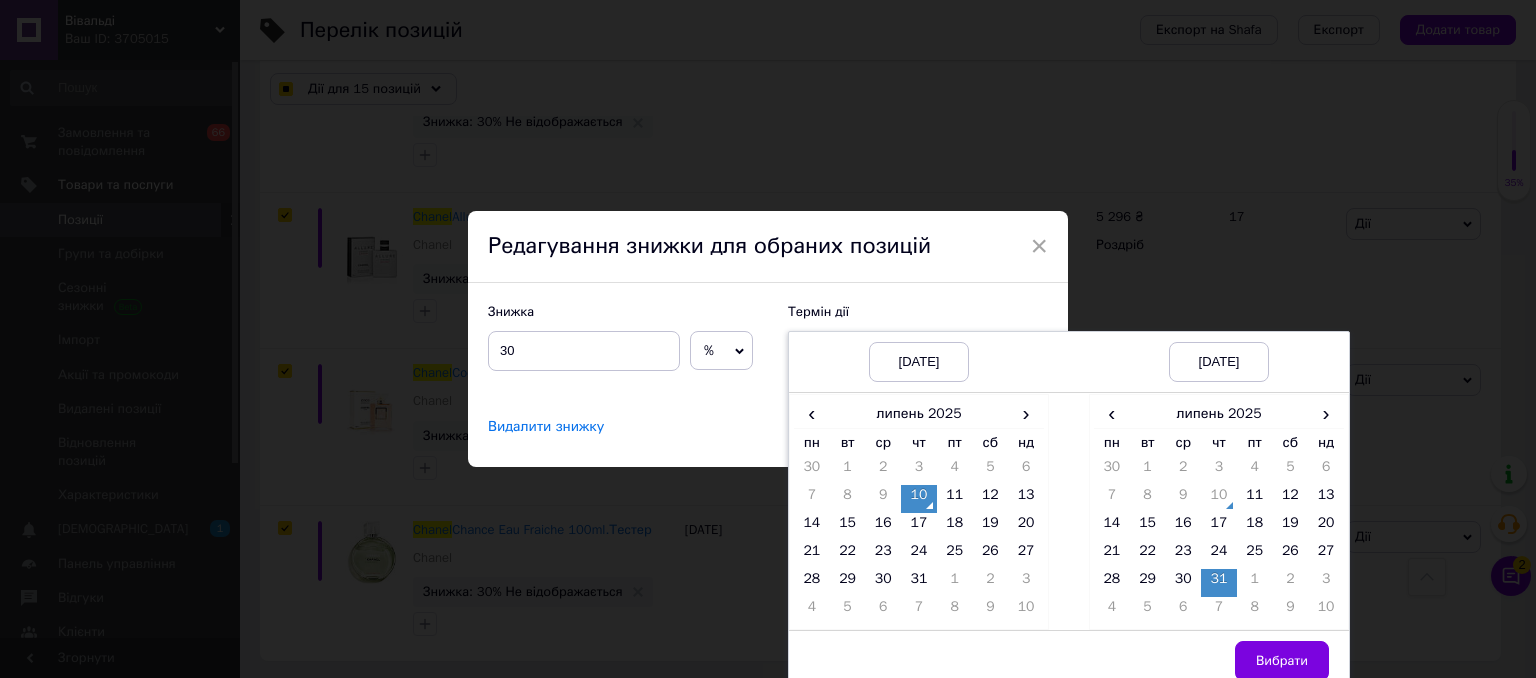 click on "Вибрати" at bounding box center (1282, 661) 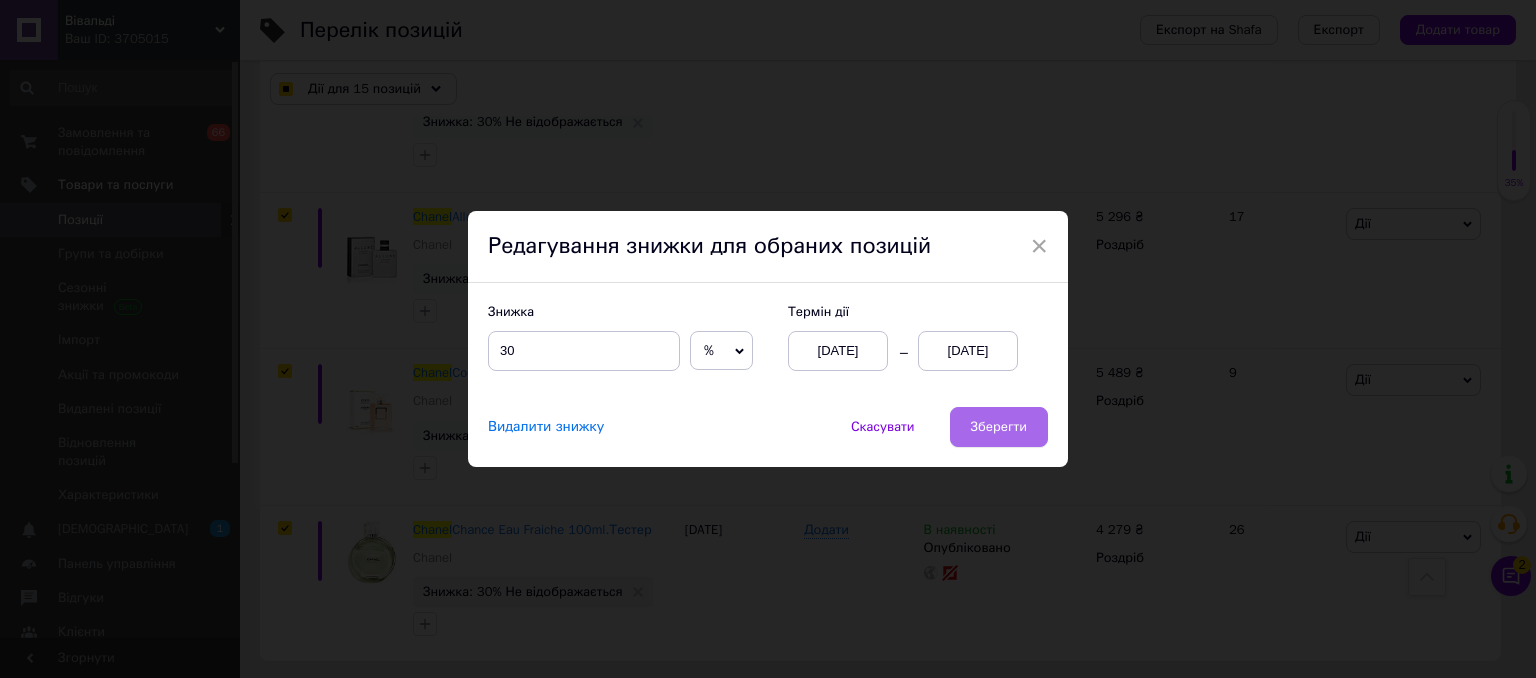 click on "Зберегти" at bounding box center (999, 427) 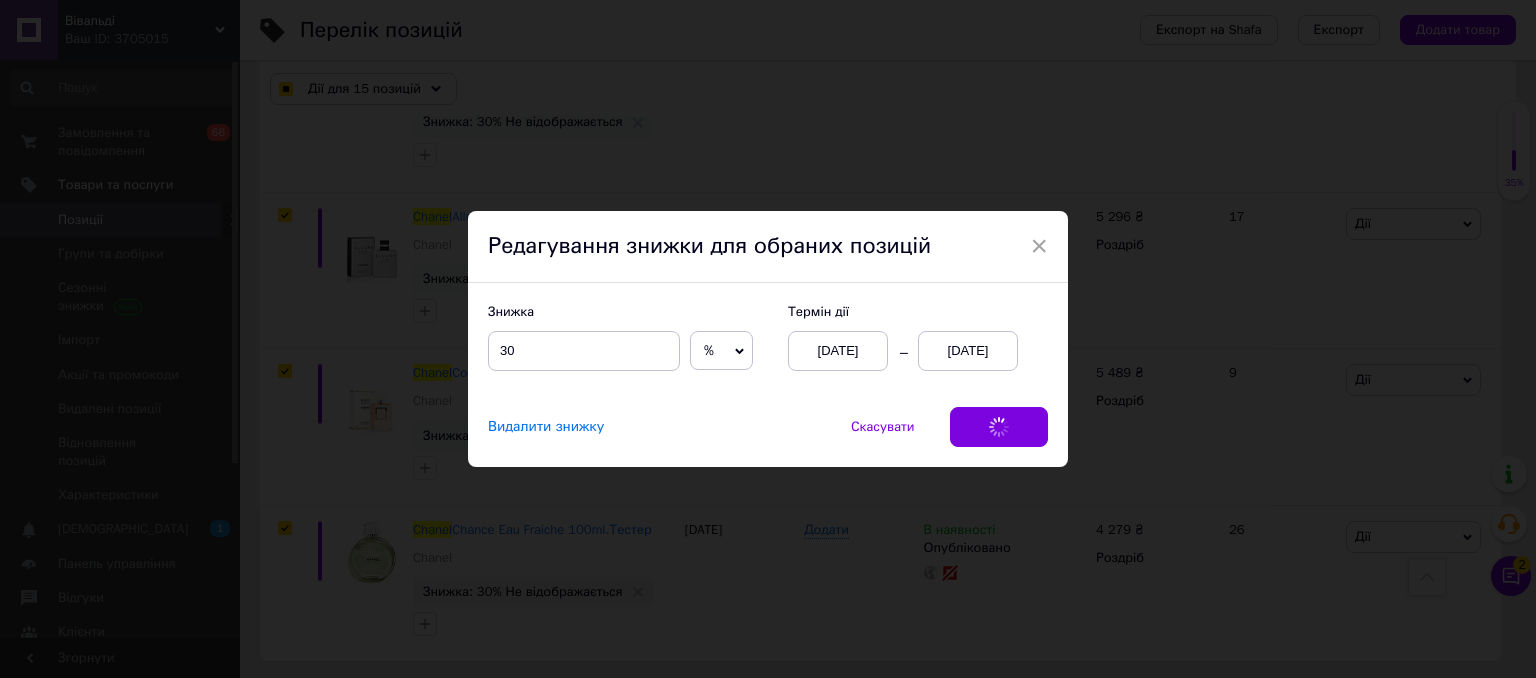checkbox on "true" 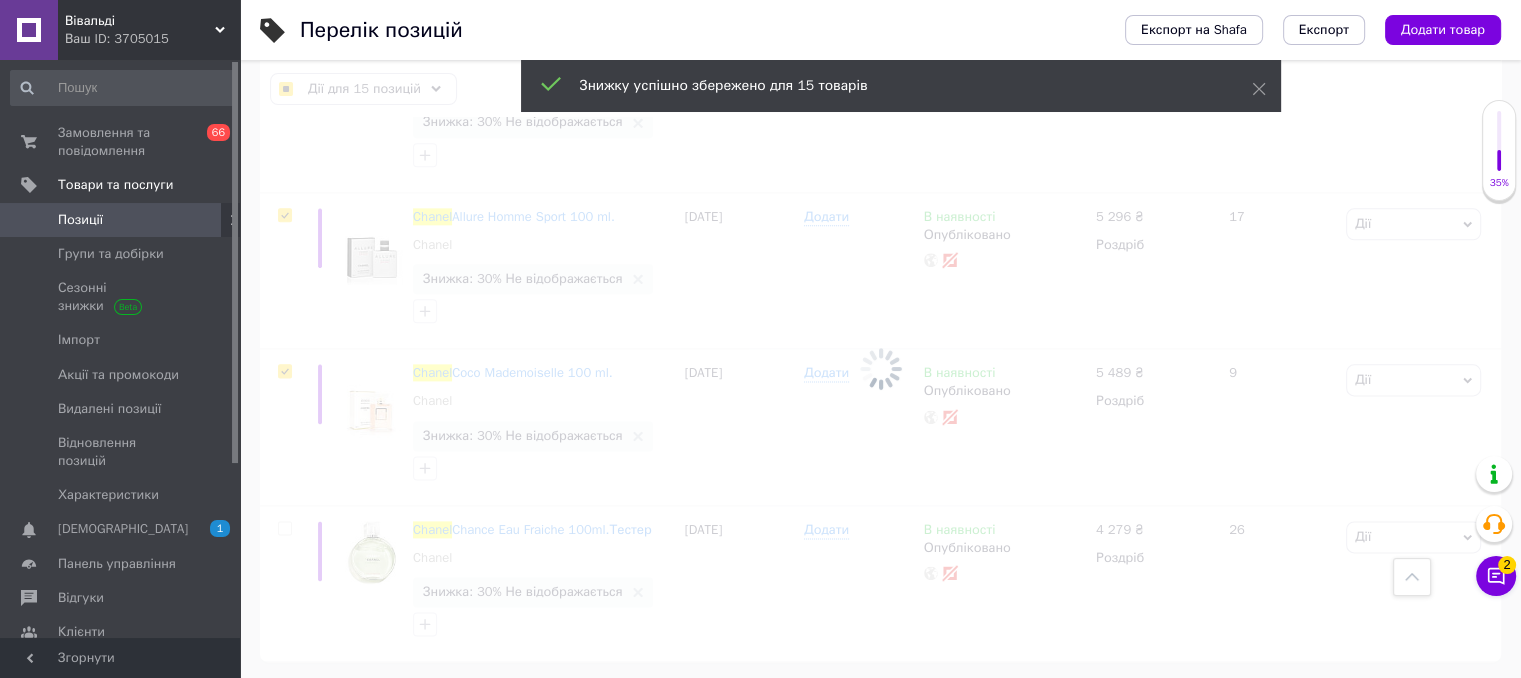 checkbox on "false" 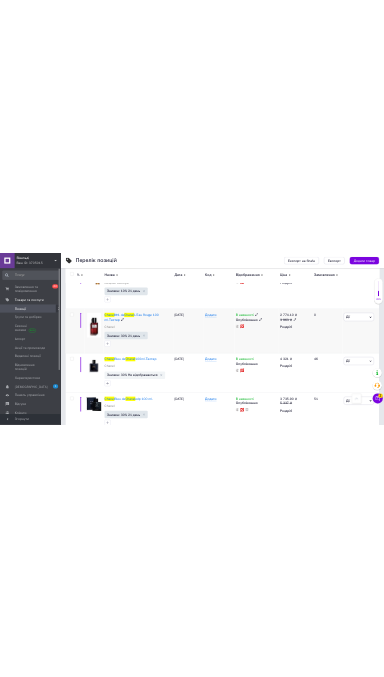 scroll, scrollTop: 0, scrollLeft: 0, axis: both 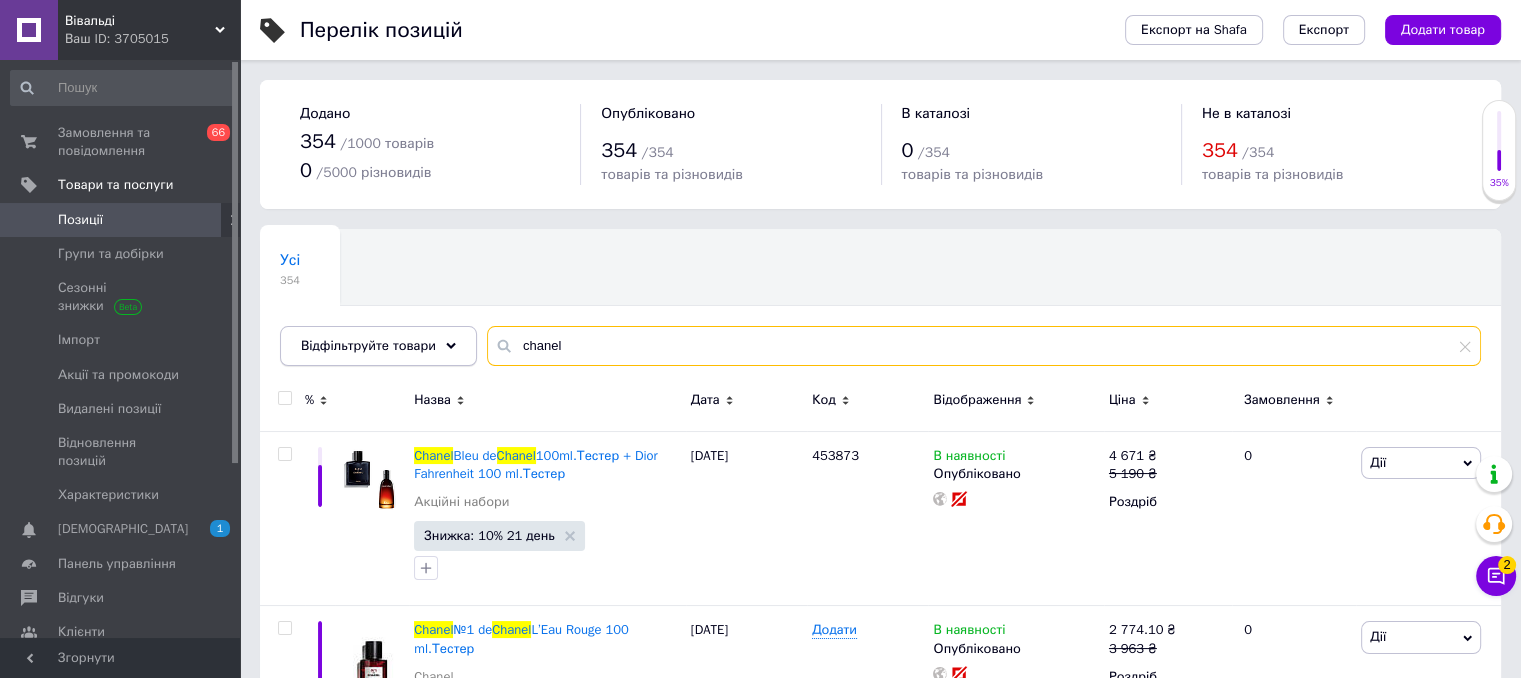 drag, startPoint x: 612, startPoint y: 356, endPoint x: 285, endPoint y: 336, distance: 327.61105 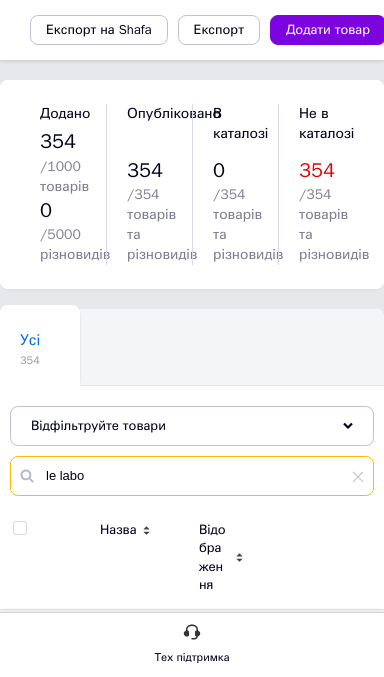type on "le labo" 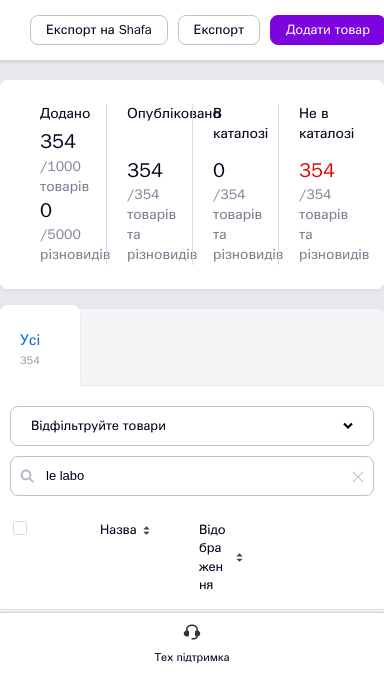click at bounding box center [19, 528] 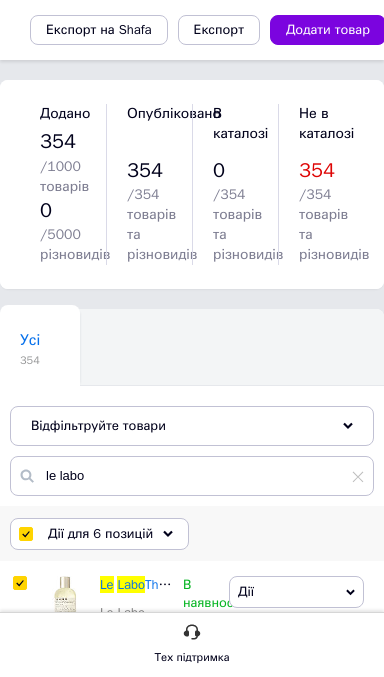 click on "Дії для 6 позицій" at bounding box center [100, 534] 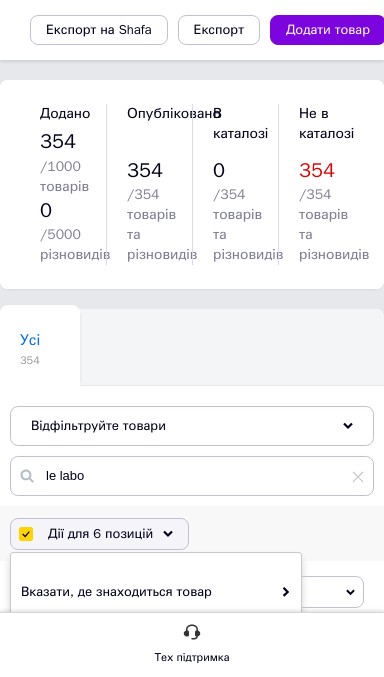 click on "Редагувати знижки" at bounding box center (156, 947) 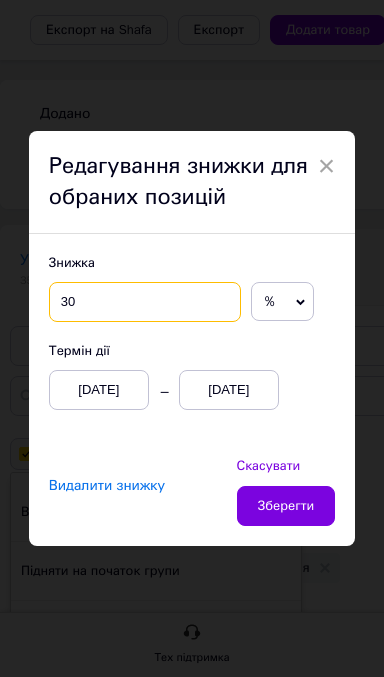 click on "30" at bounding box center [145, 302] 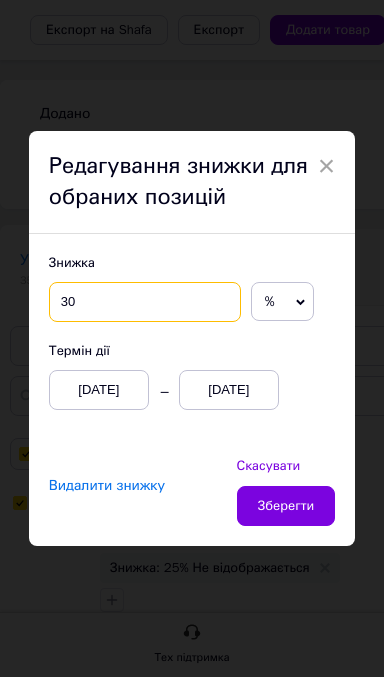 type on "3" 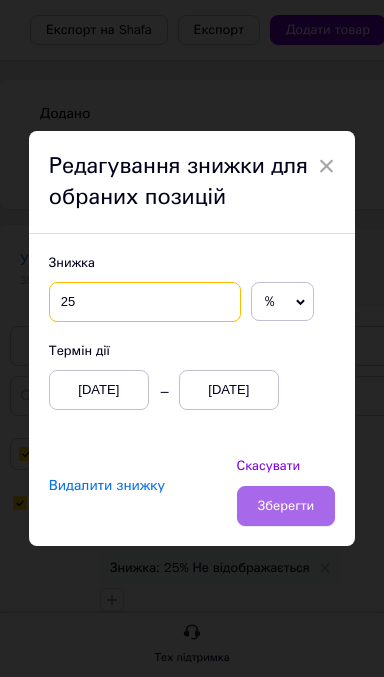 type on "25" 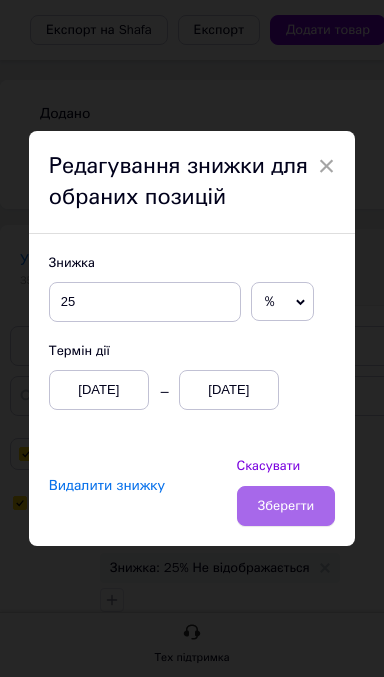 click on "Зберегти" at bounding box center [286, 506] 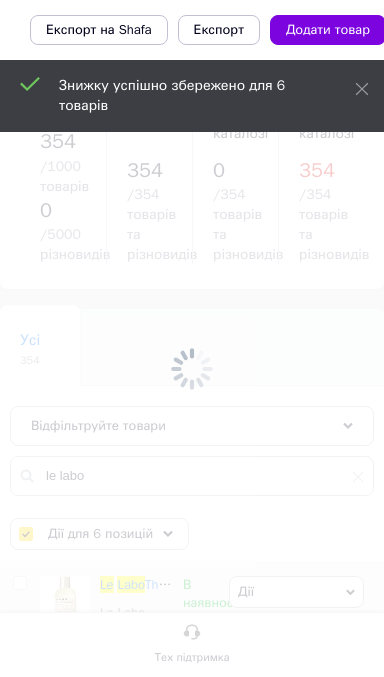 checkbox on "false" 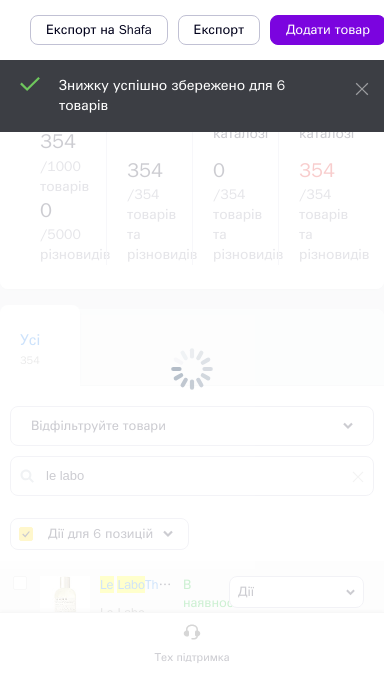 checkbox on "false" 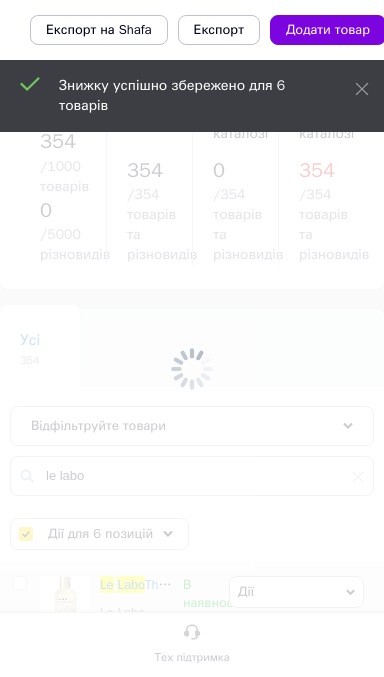 checkbox on "false" 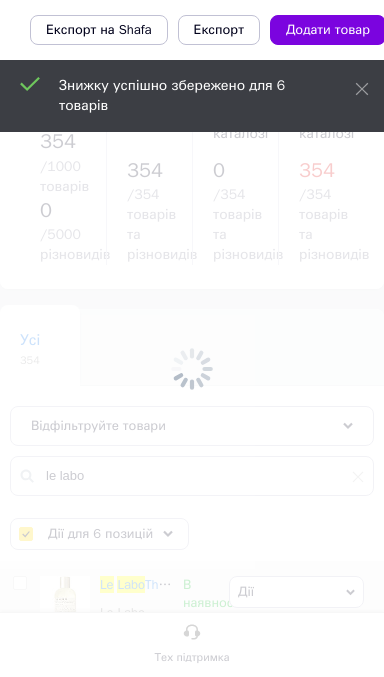 checkbox on "false" 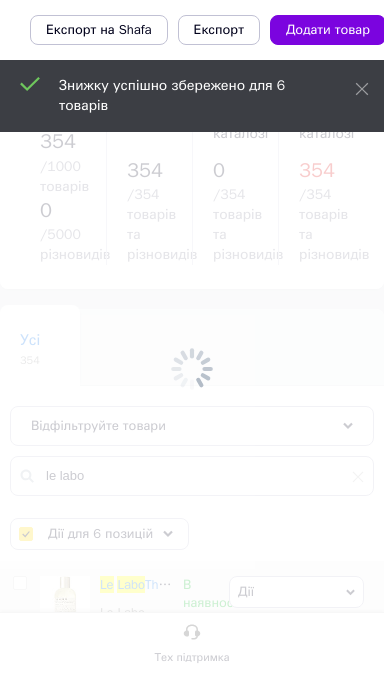 checkbox on "false" 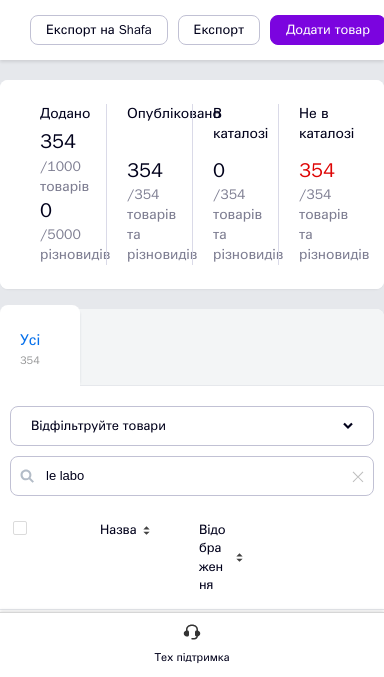 scroll, scrollTop: 100, scrollLeft: 0, axis: vertical 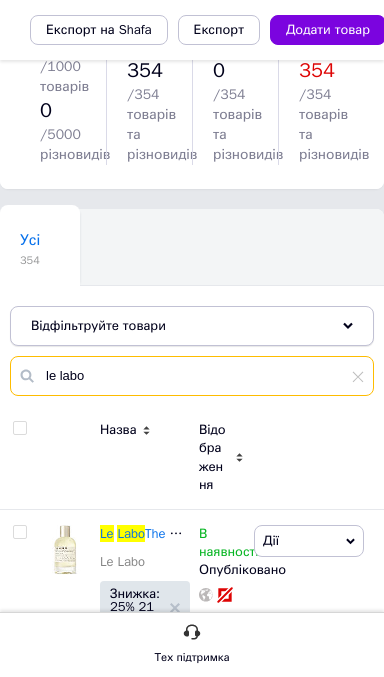 drag, startPoint x: 630, startPoint y: 237, endPoint x: 412, endPoint y: 258, distance: 219.00912 